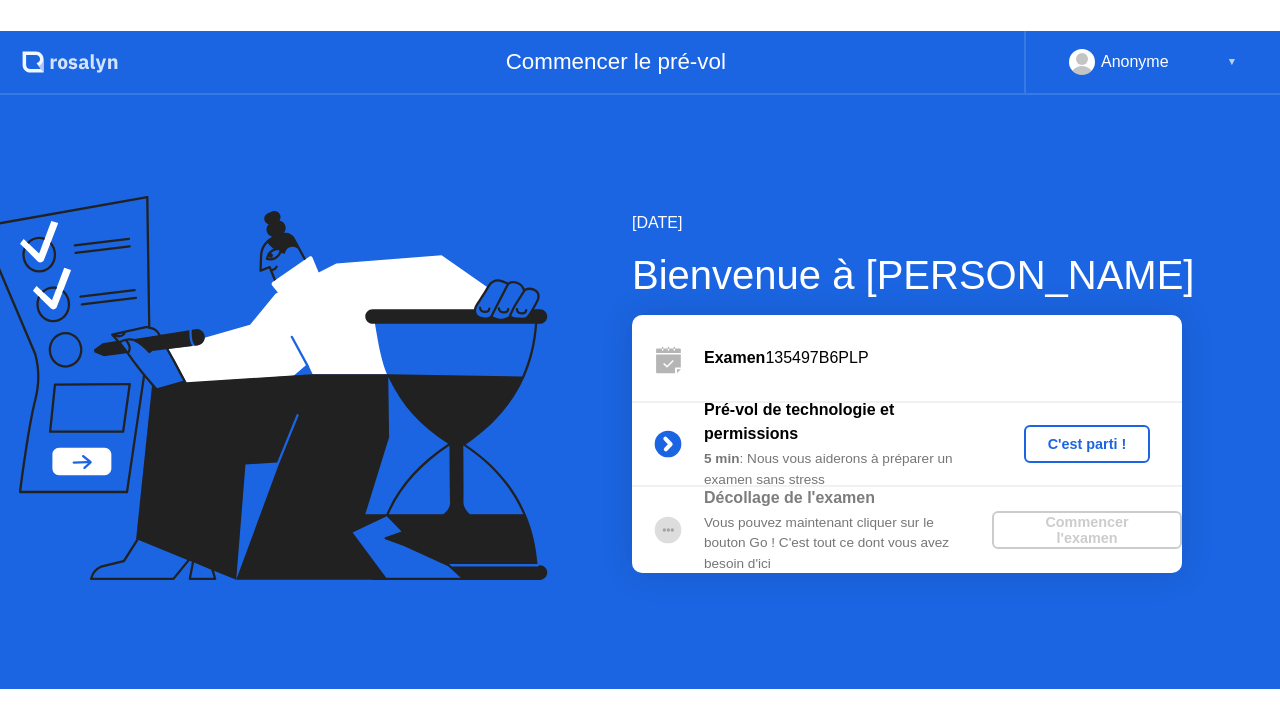 scroll, scrollTop: 0, scrollLeft: 0, axis: both 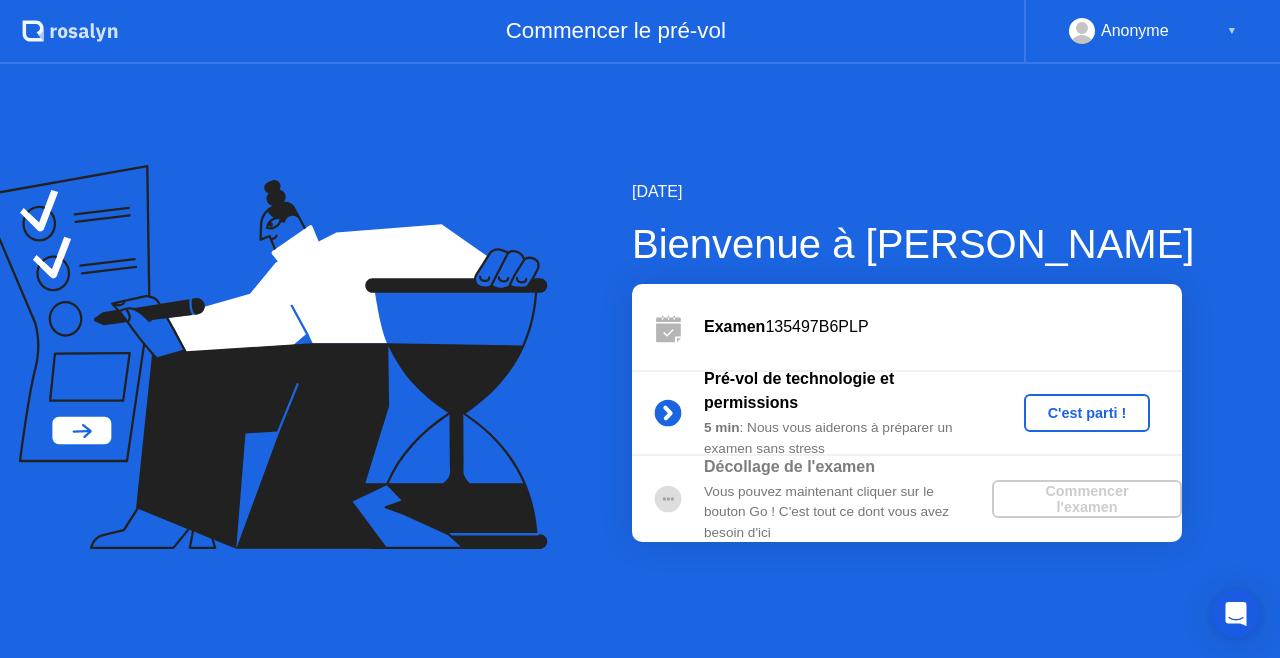 click on "C'est parti !" 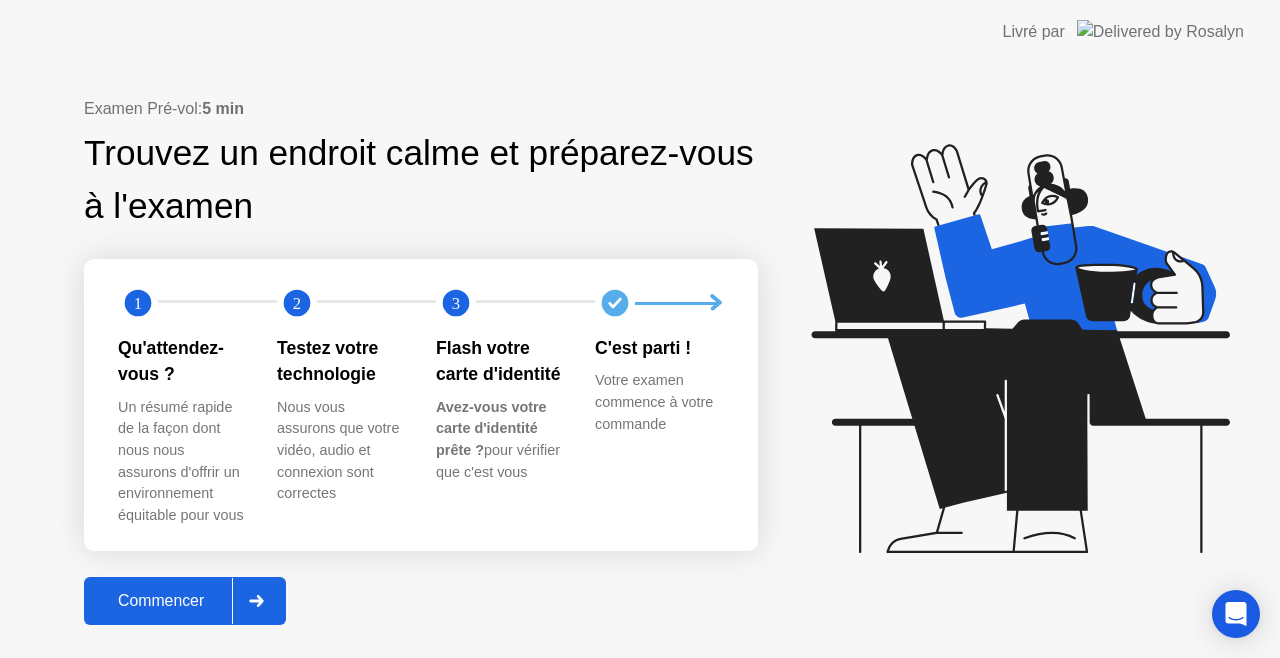 click 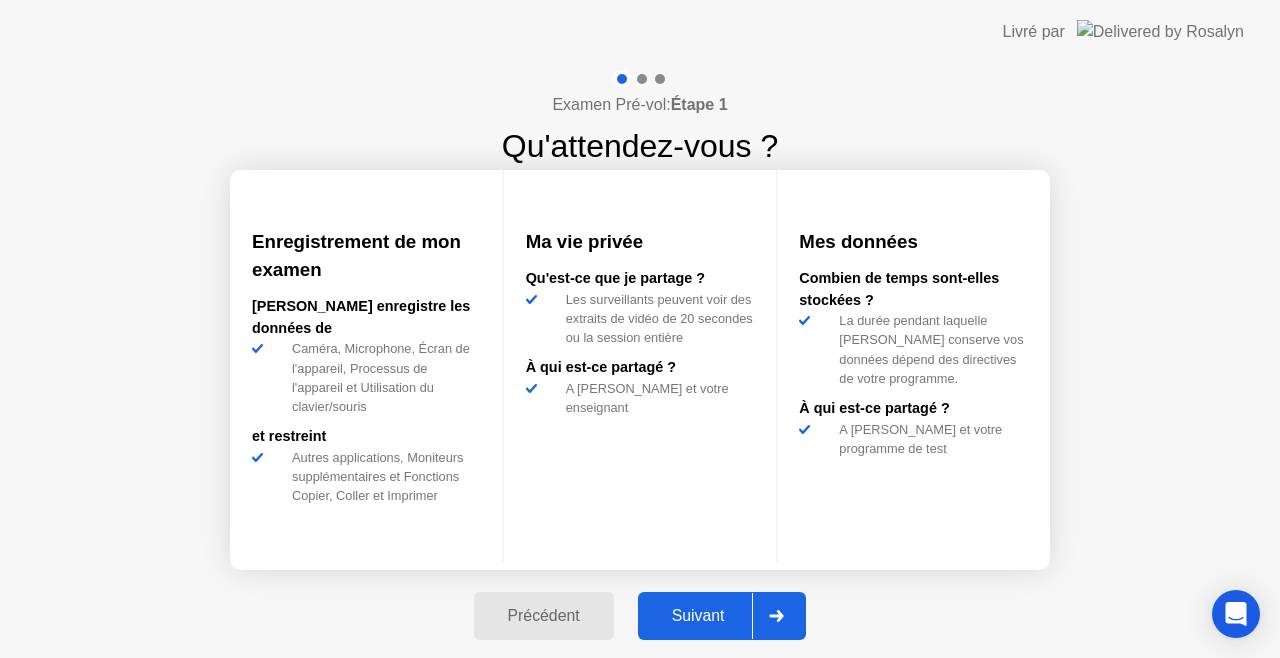 click 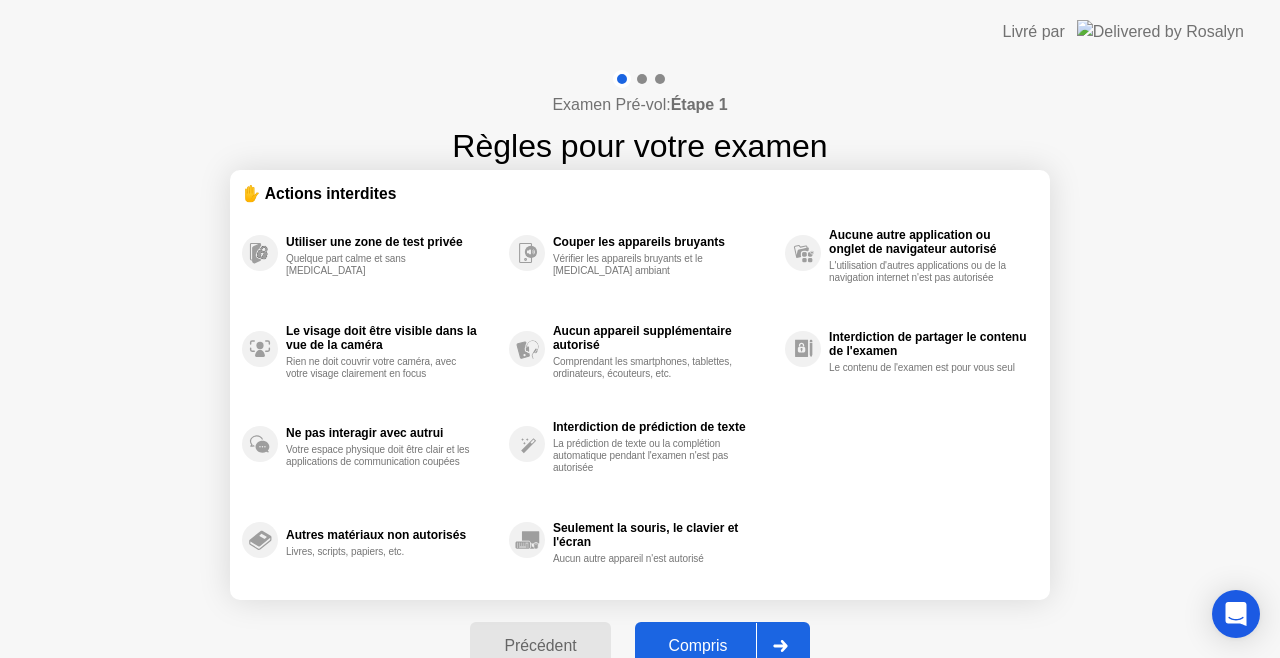click on "Compris" 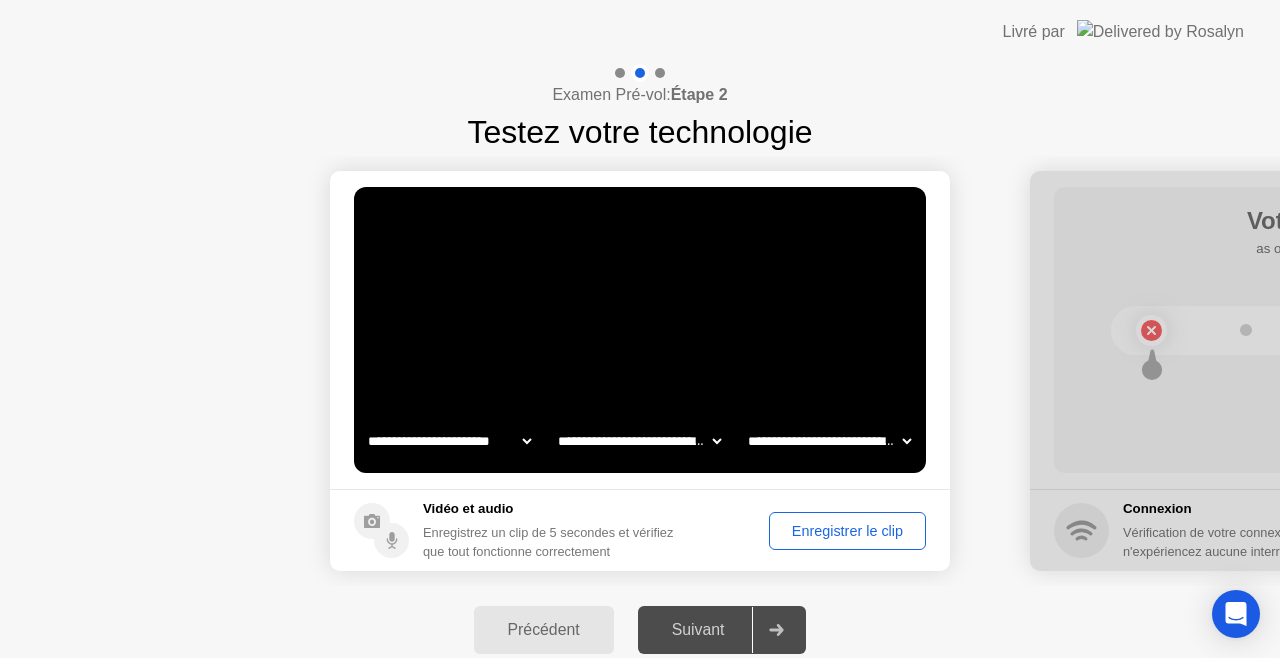 click on "Enregistrer le clip" 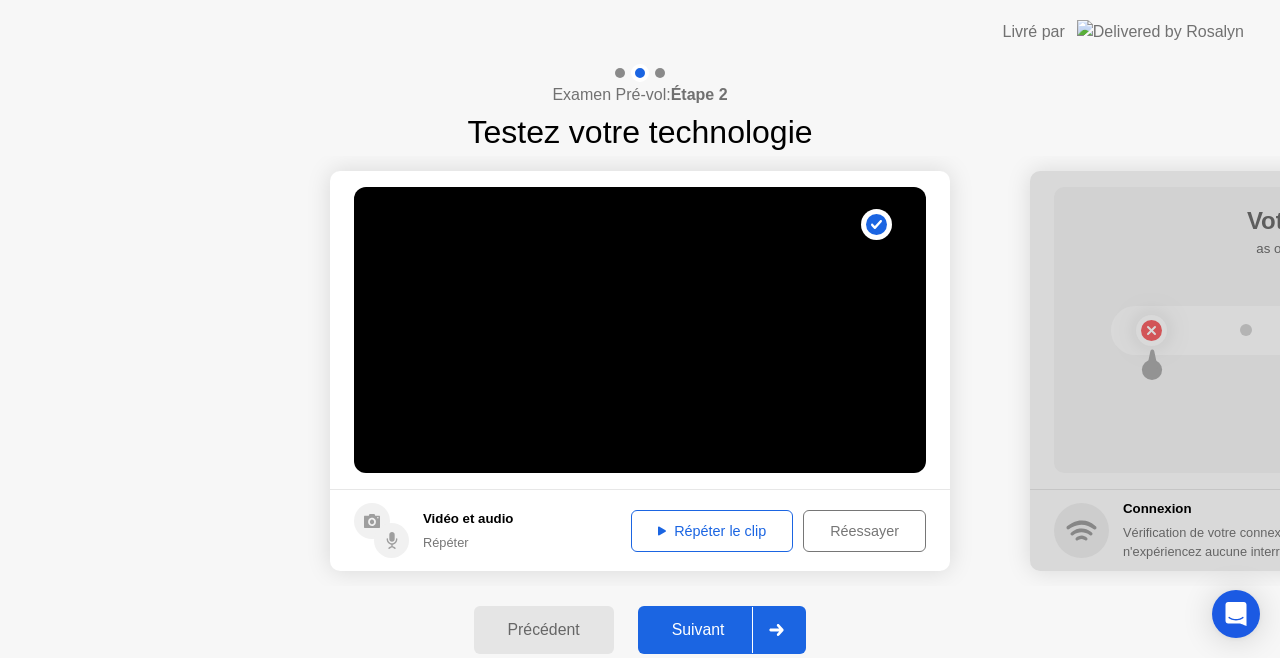 click 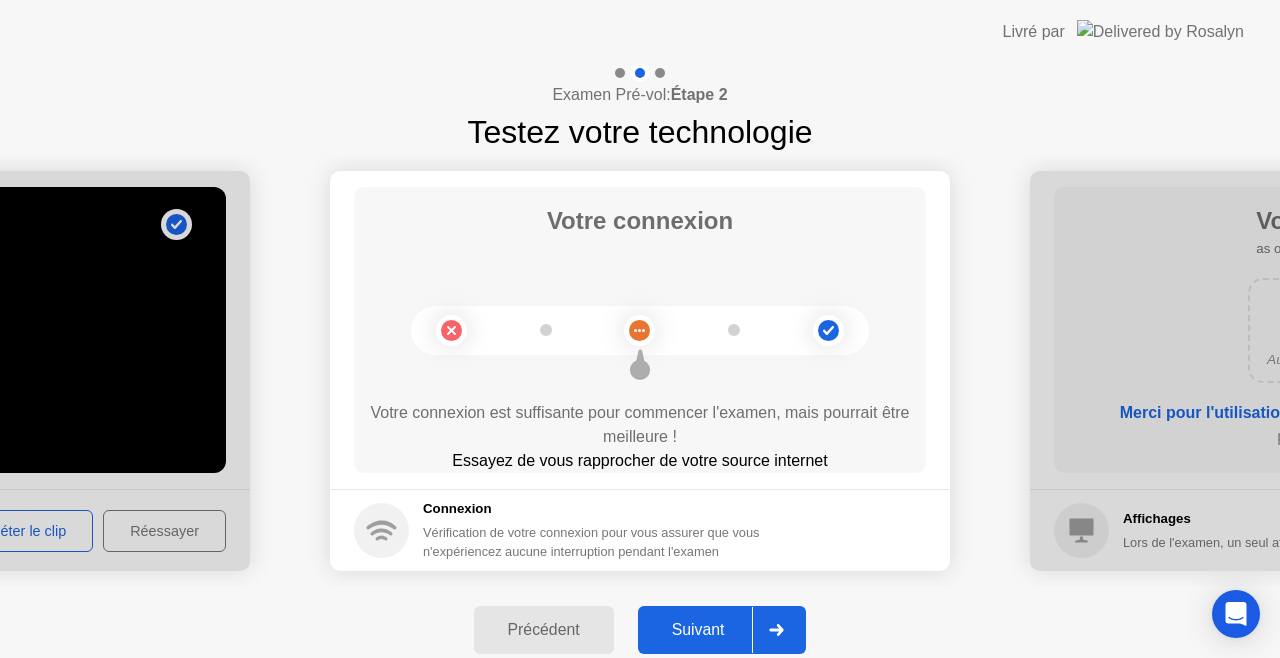 click on "Suivant" 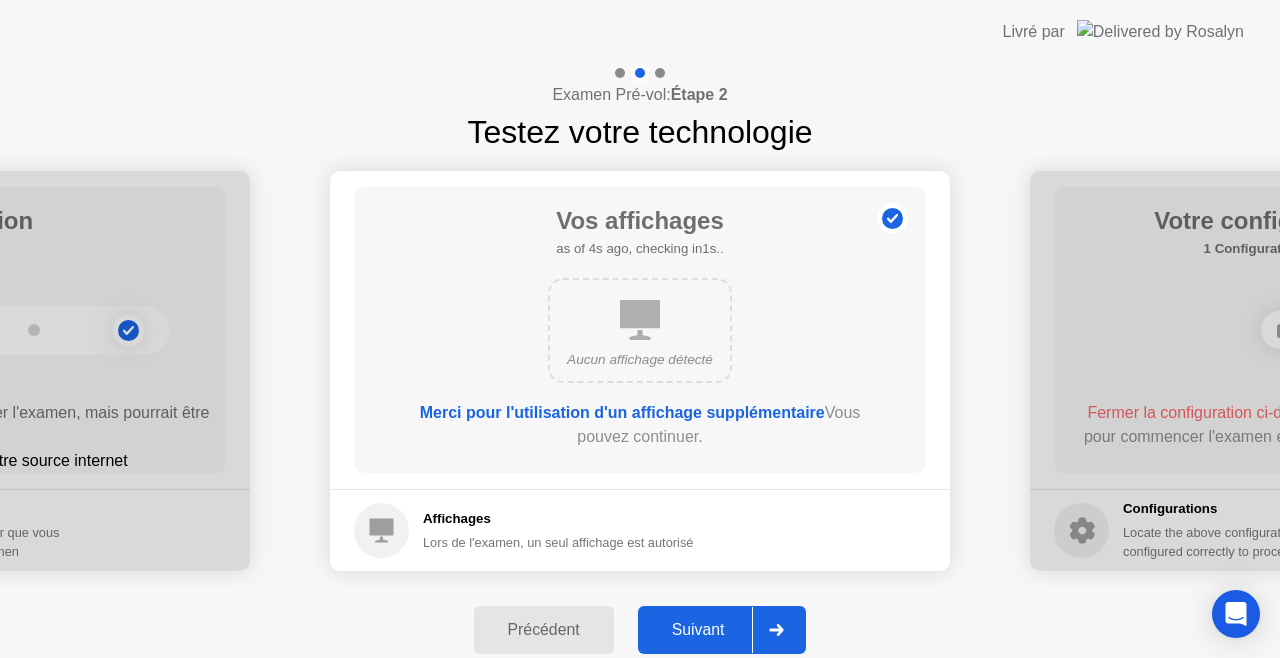 click on "Suivant" 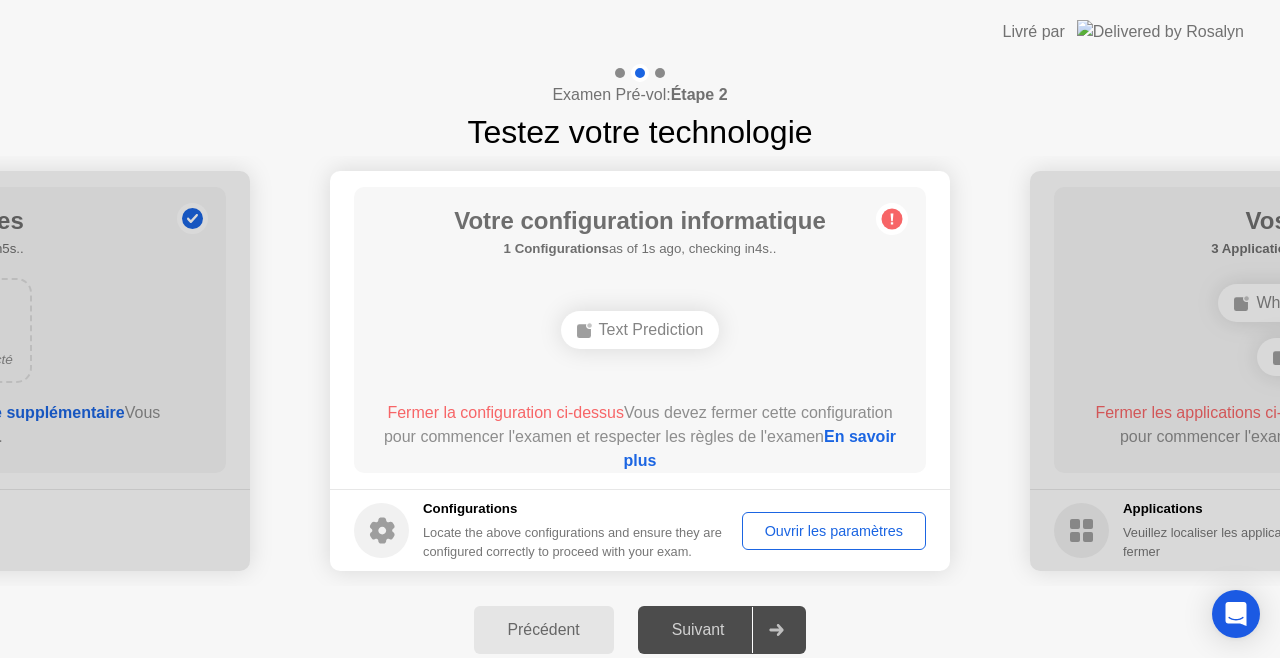 click on "Précédent" 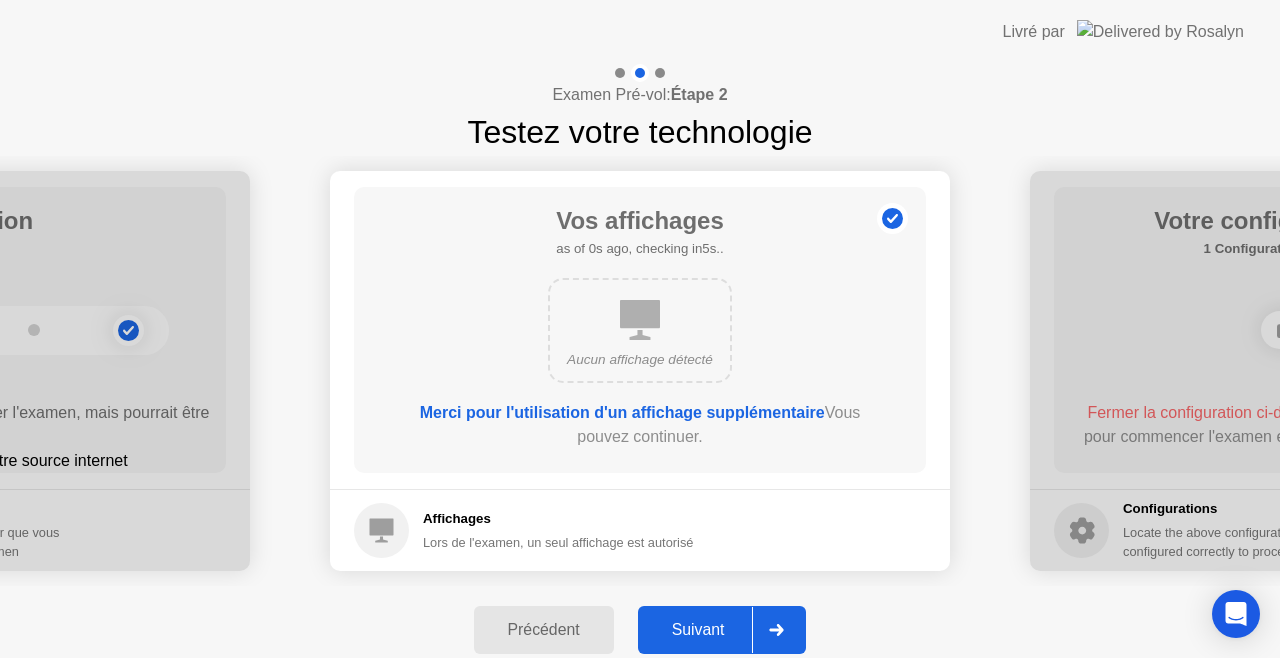 click on "Précédent" 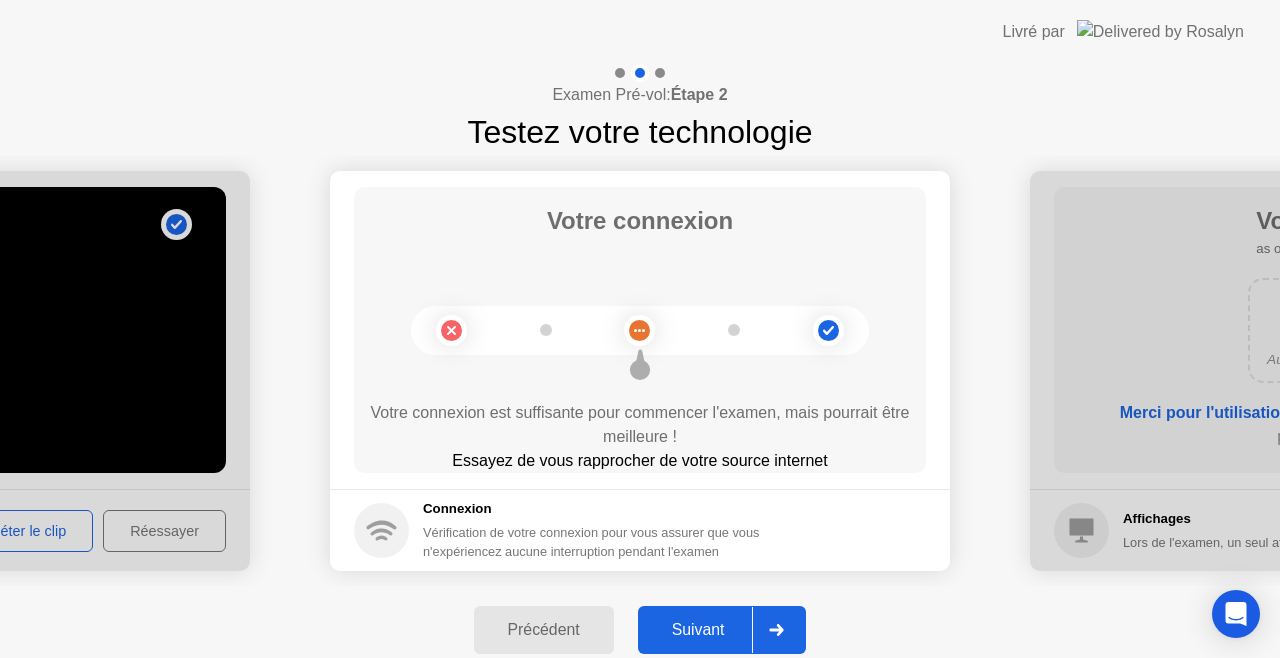click 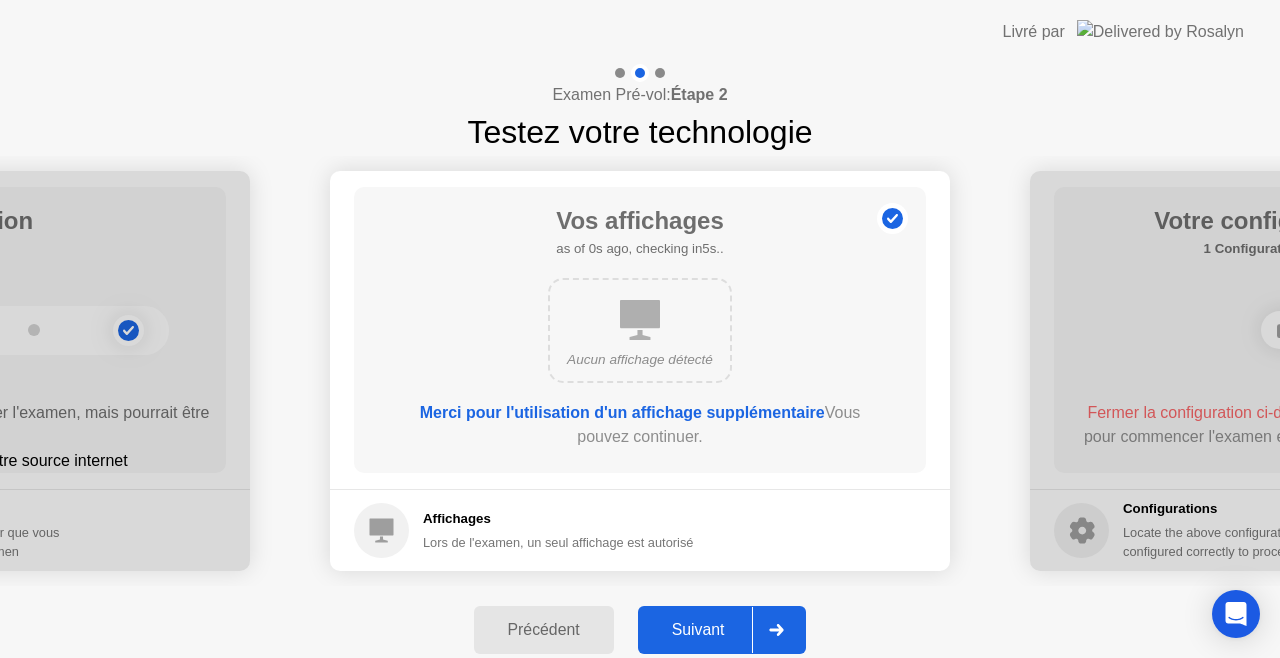 click on "Suivant" 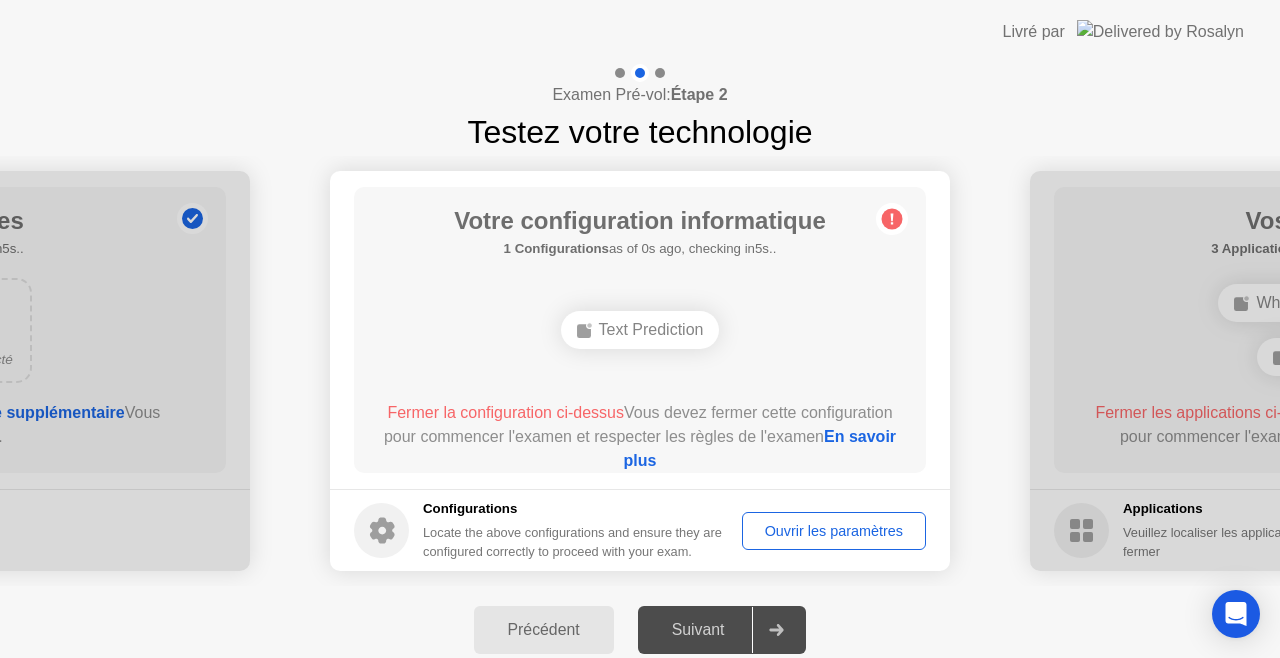 click on "Text Prediction" 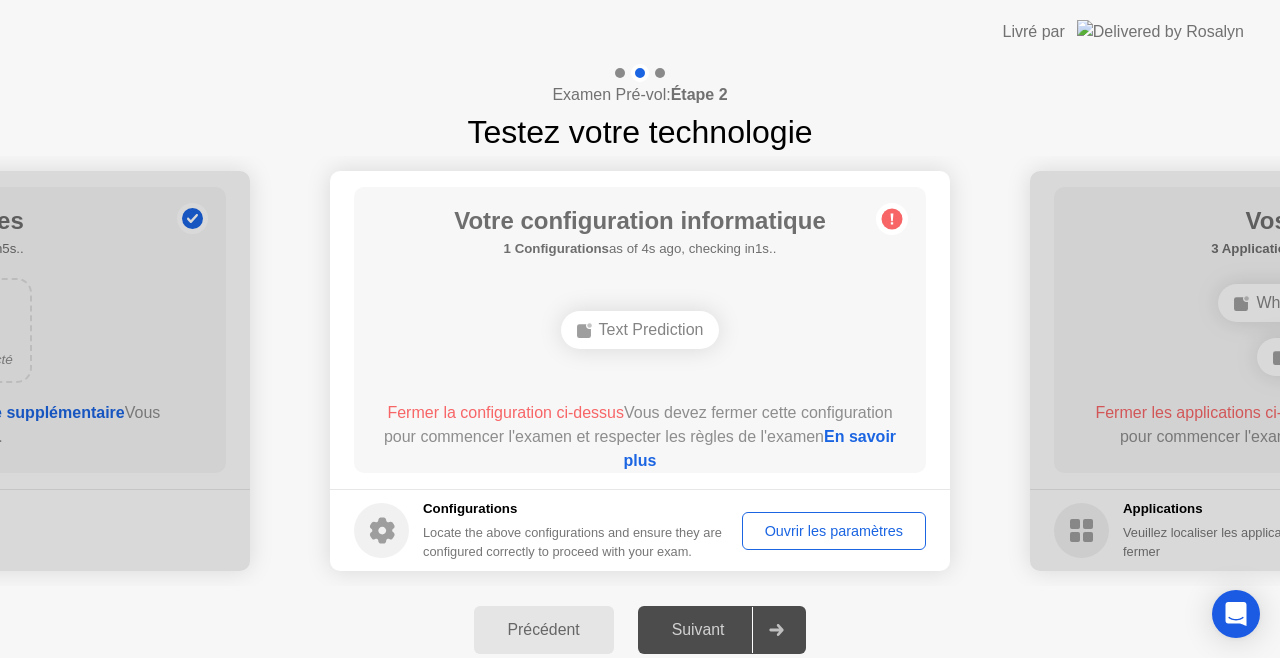click on "Text Prediction" 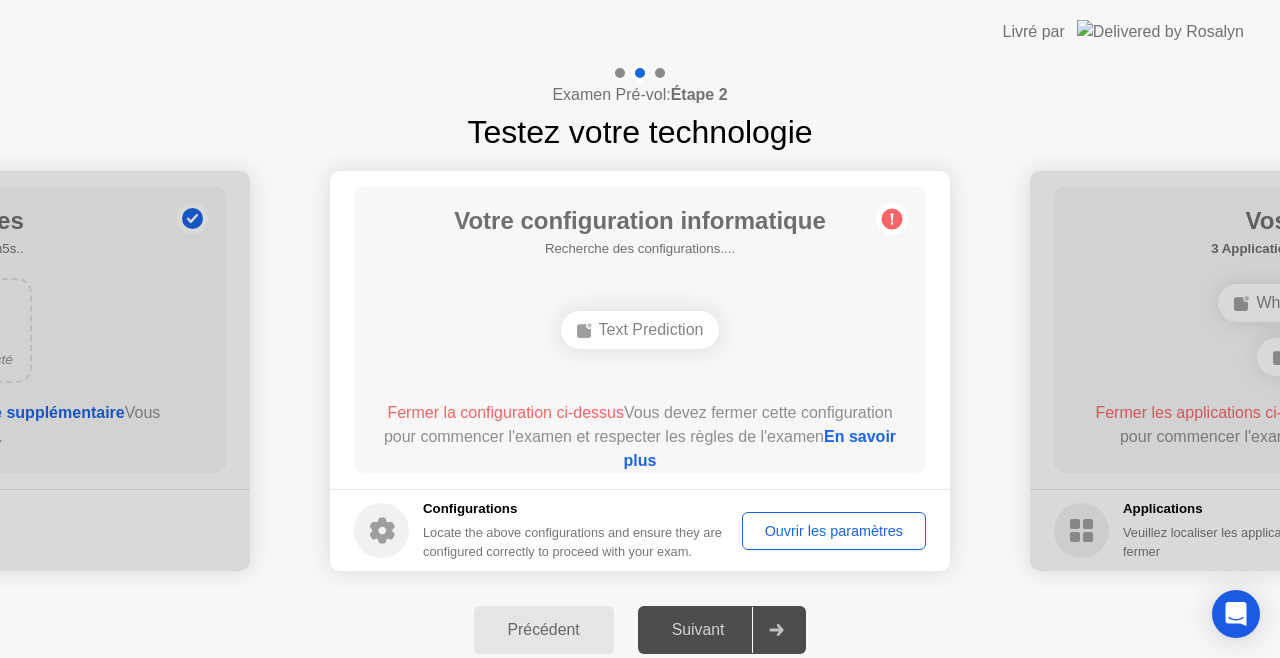 click on "Ouvrir les paramètres" 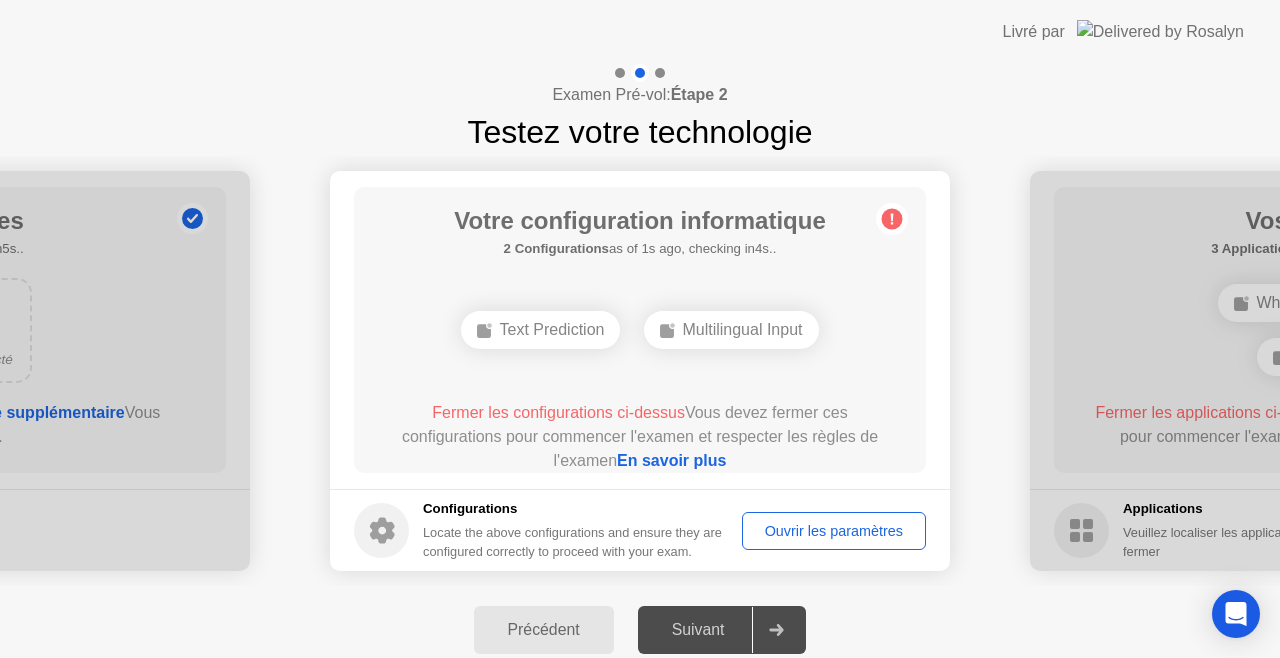 click on "Suivant" 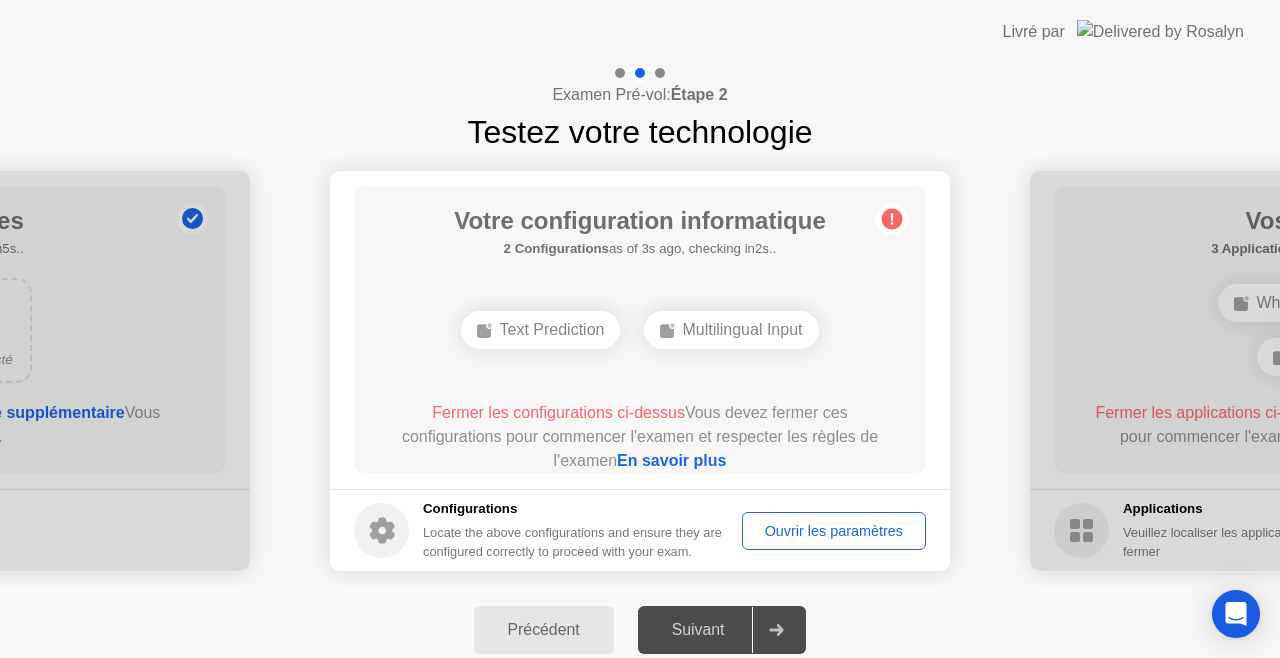 click on "Multilingual Input" 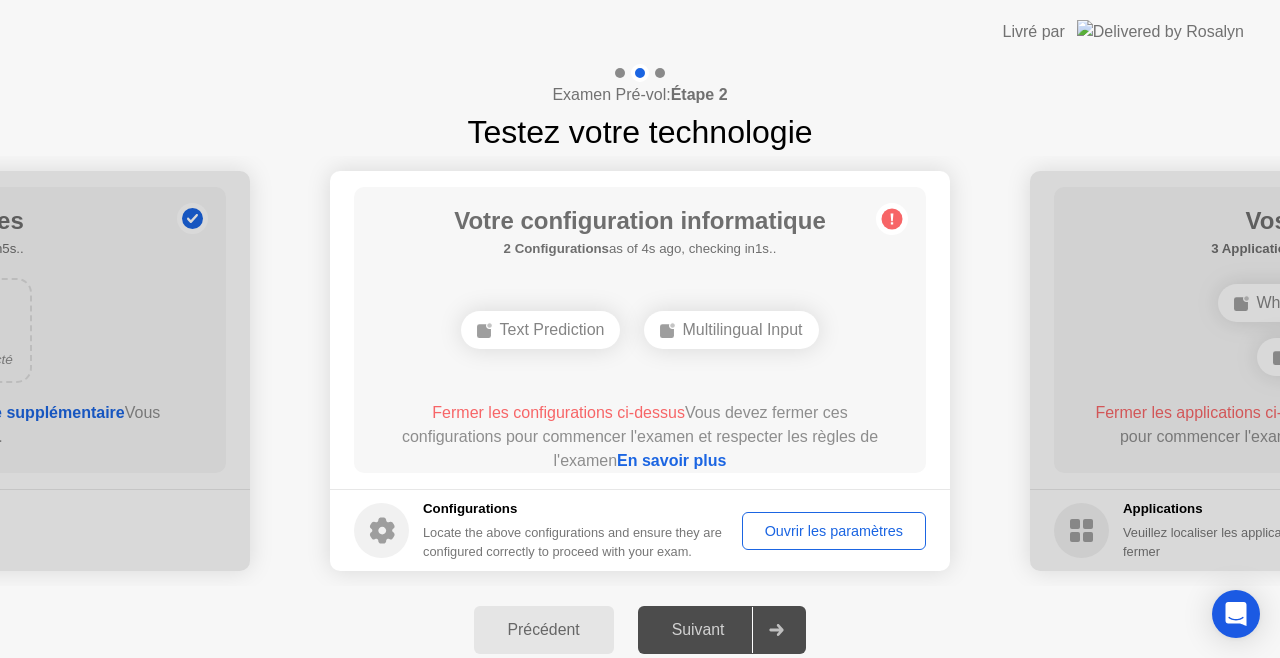 click on "Multilingual Input" 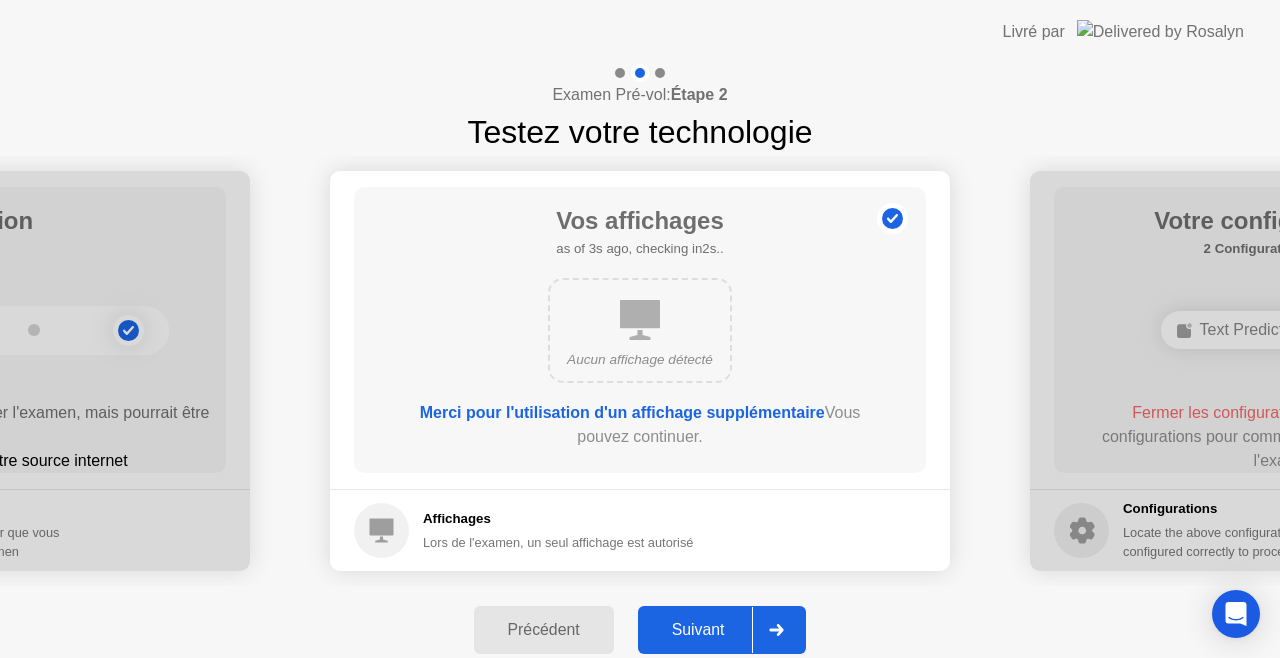 click on "Précédent" 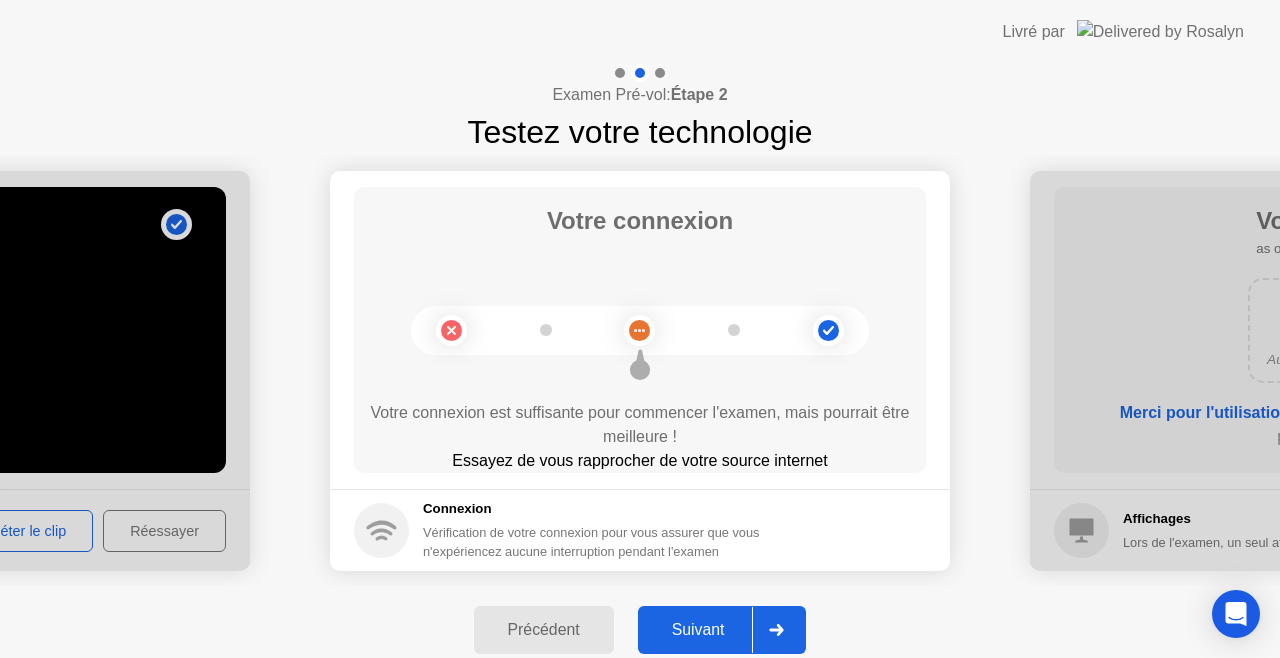 click on "Précédent" 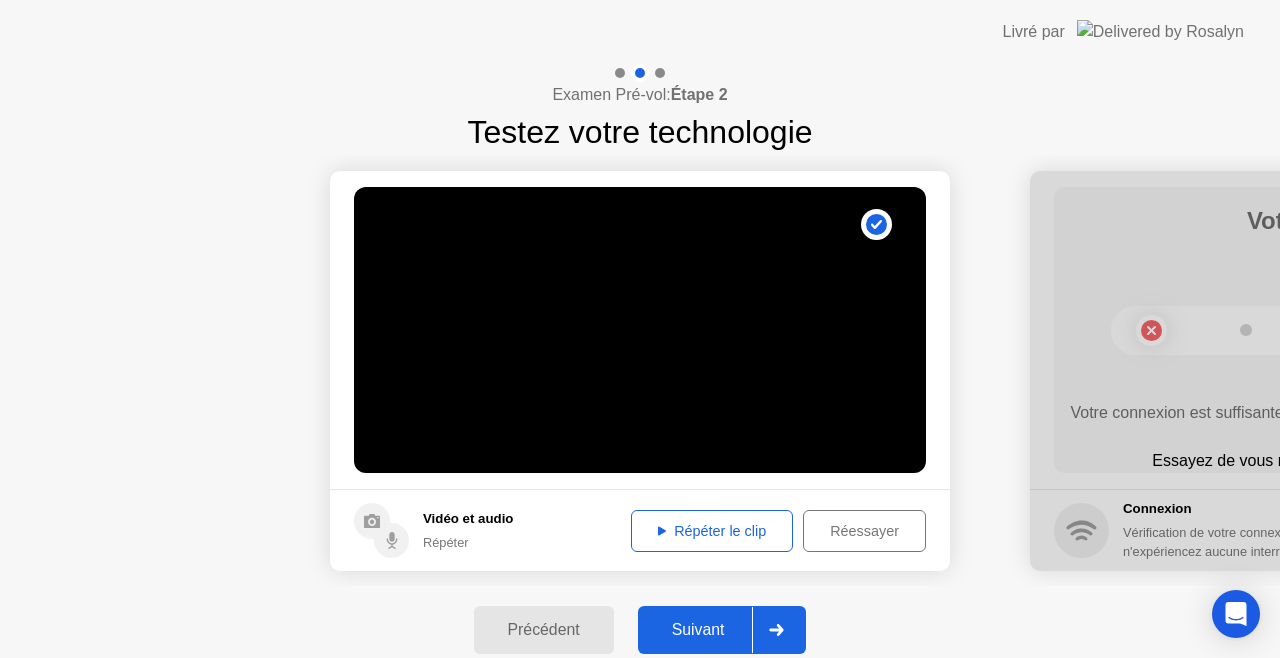 click on "Précédent" 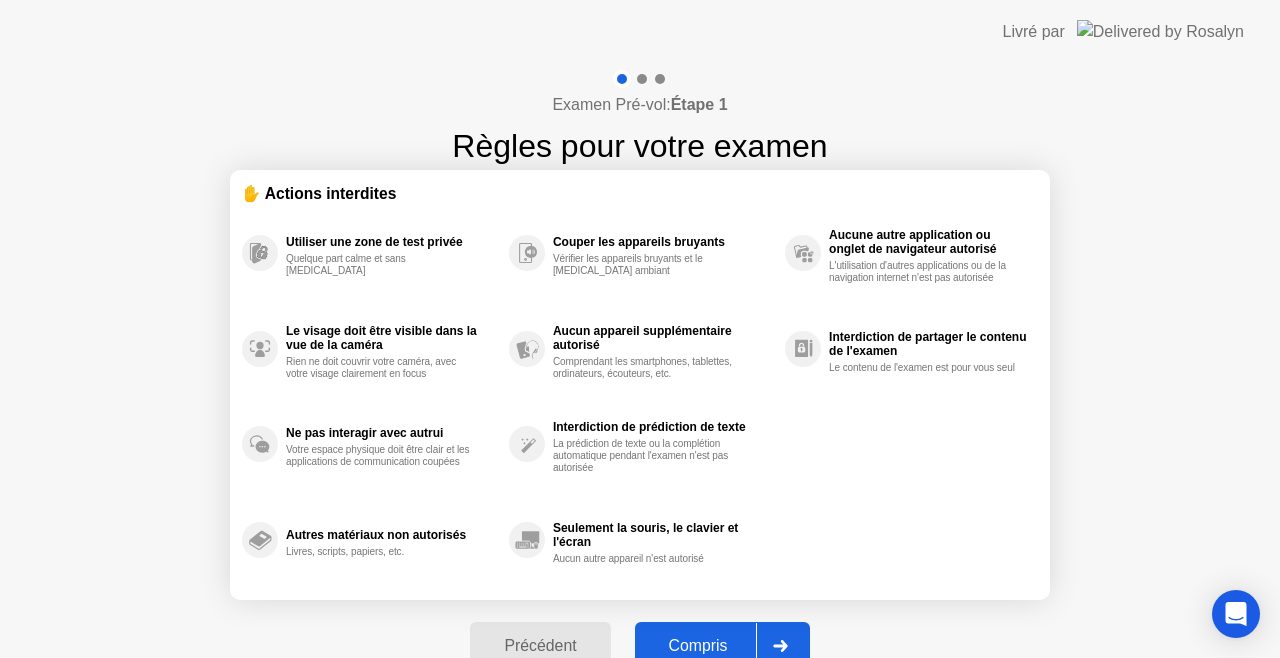 click on "Précédent" 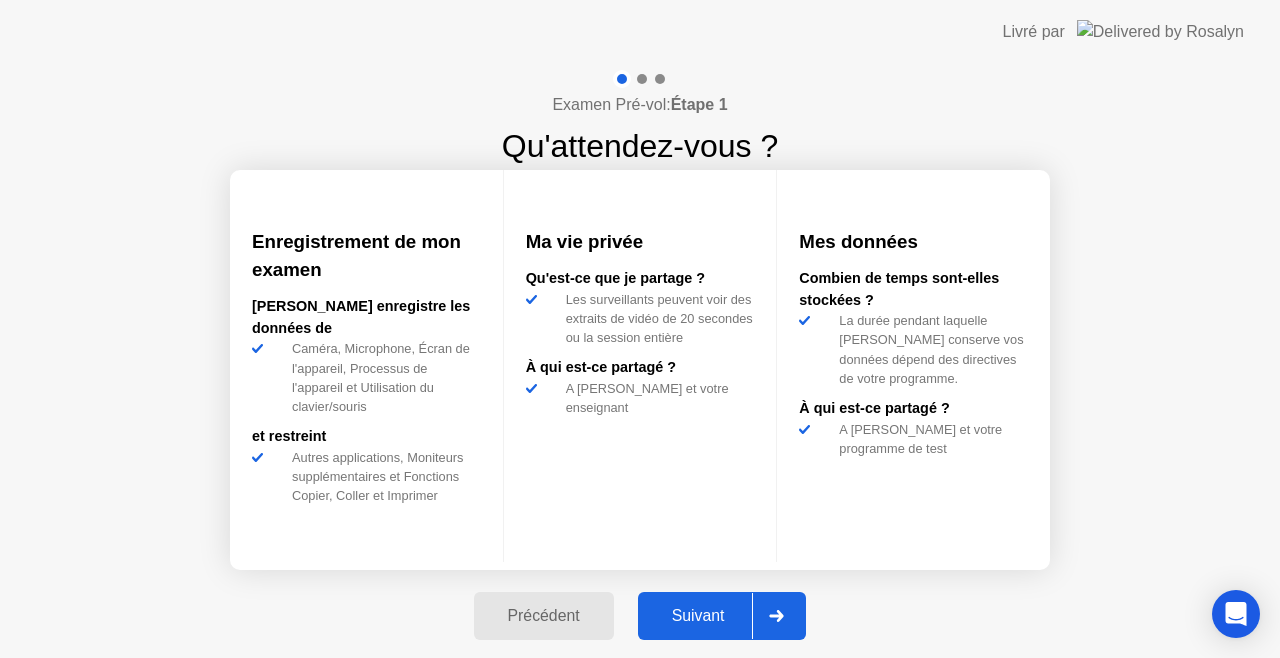 click on "Précédent" 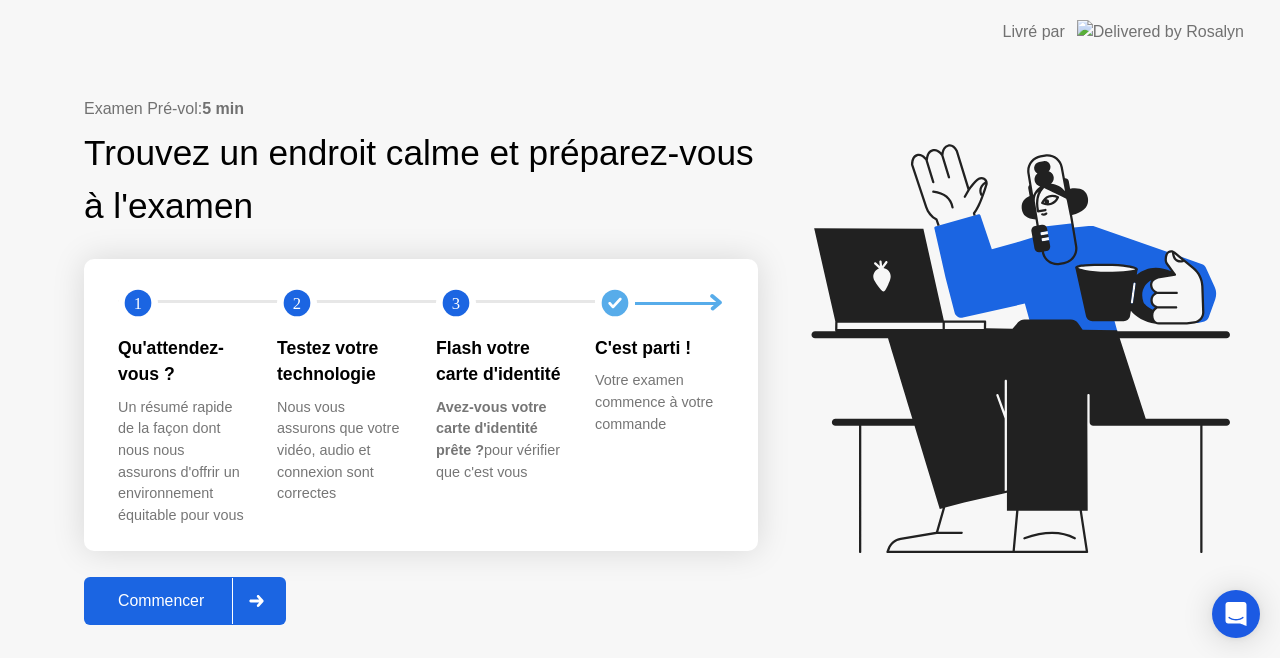click on "Commencer" 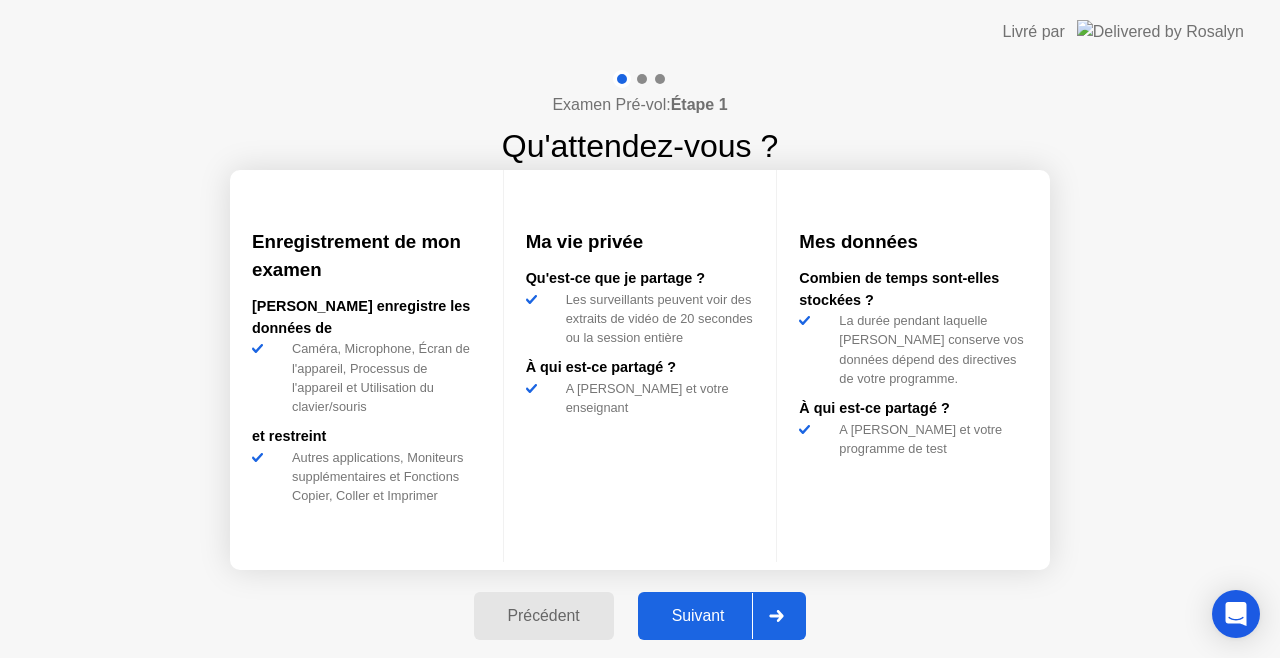 click on "Suivant" 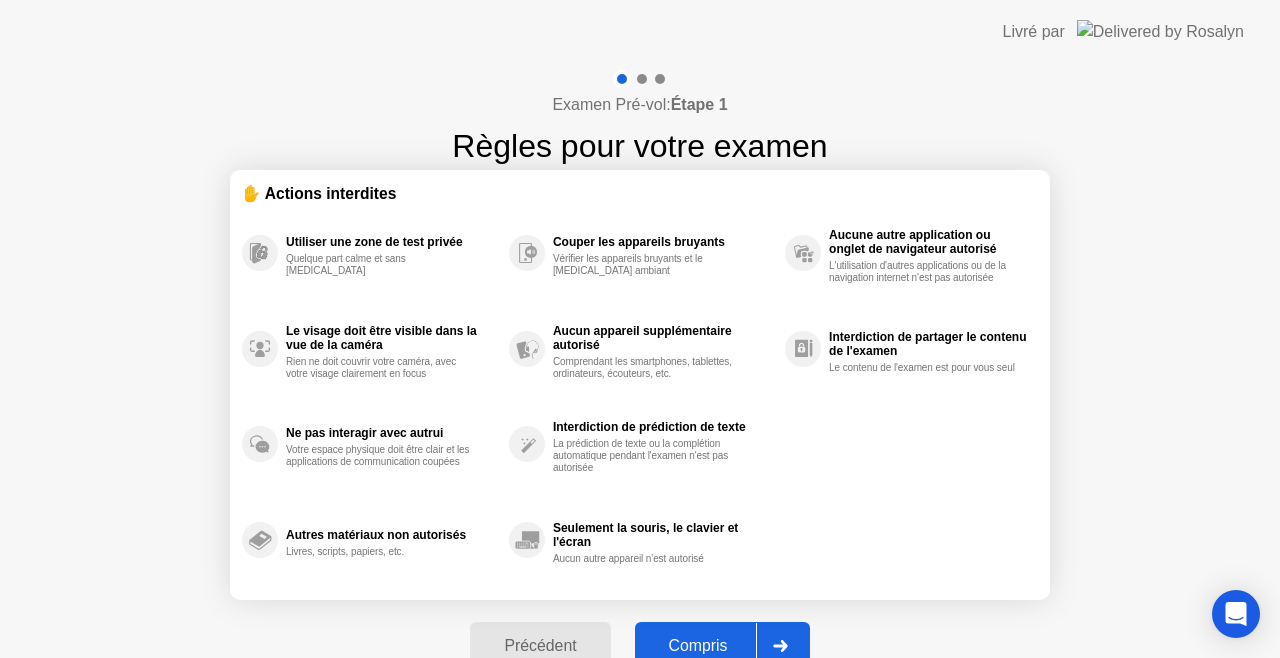 click on "Compris" 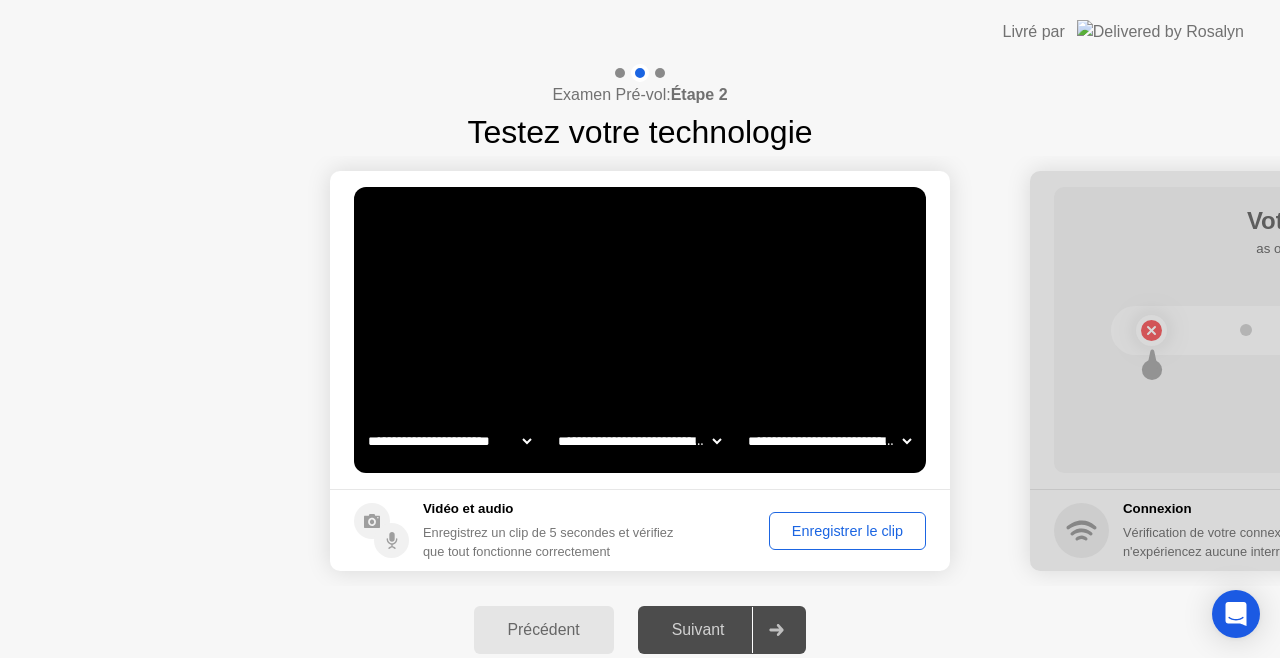 click on "Enregistrer le clip" 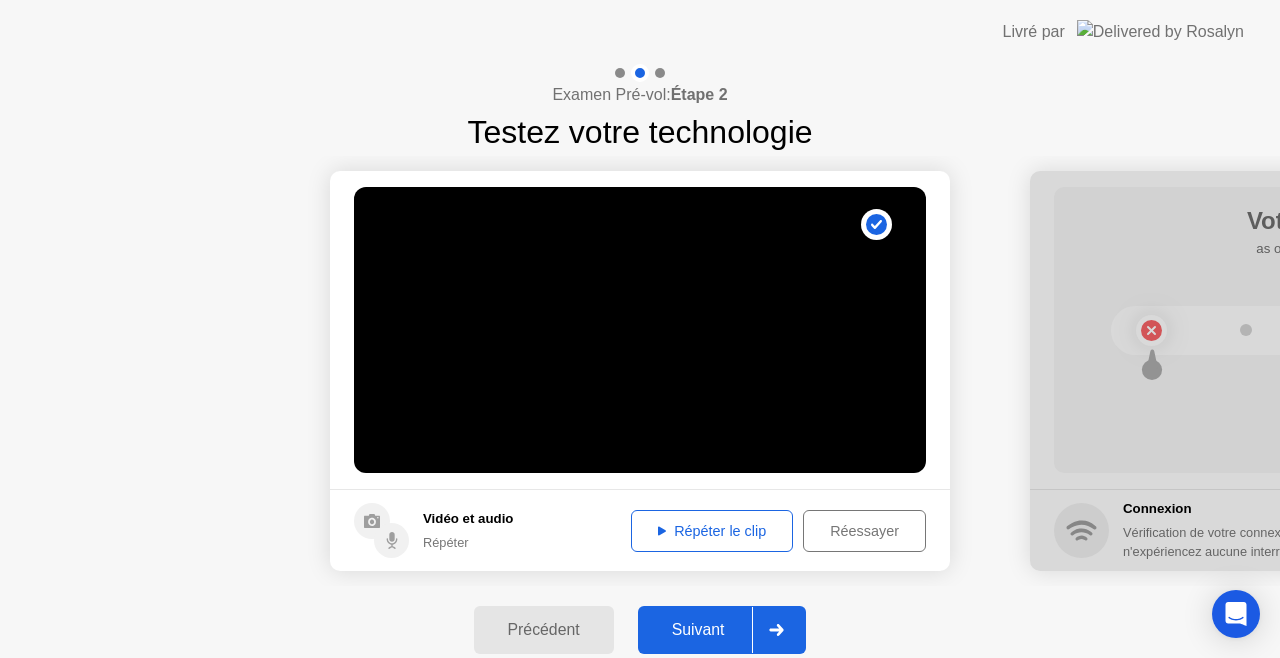 click on "Suivant" 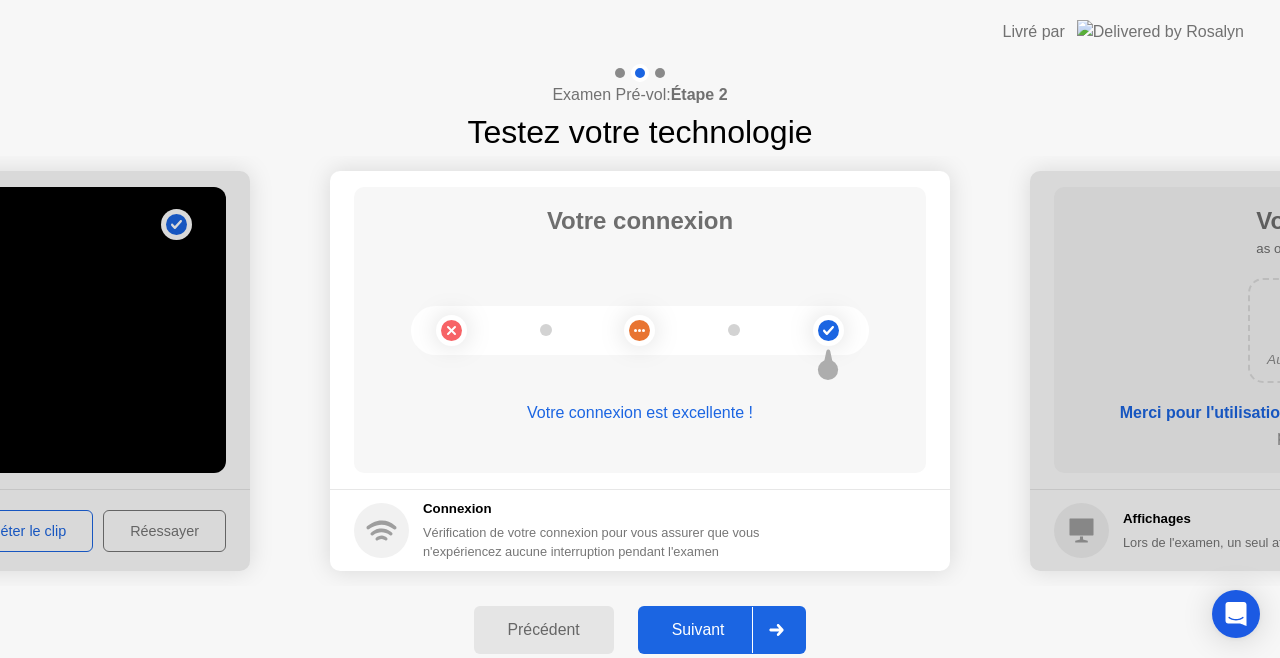 click on "Suivant" 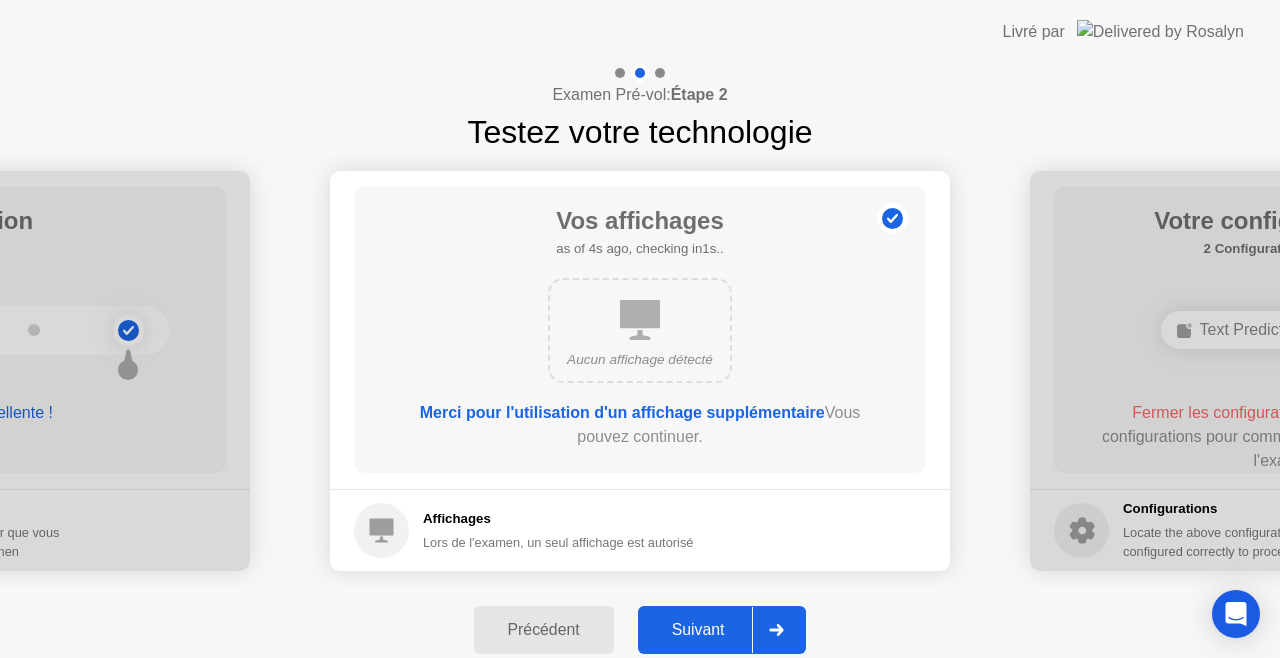 click on "Suivant" 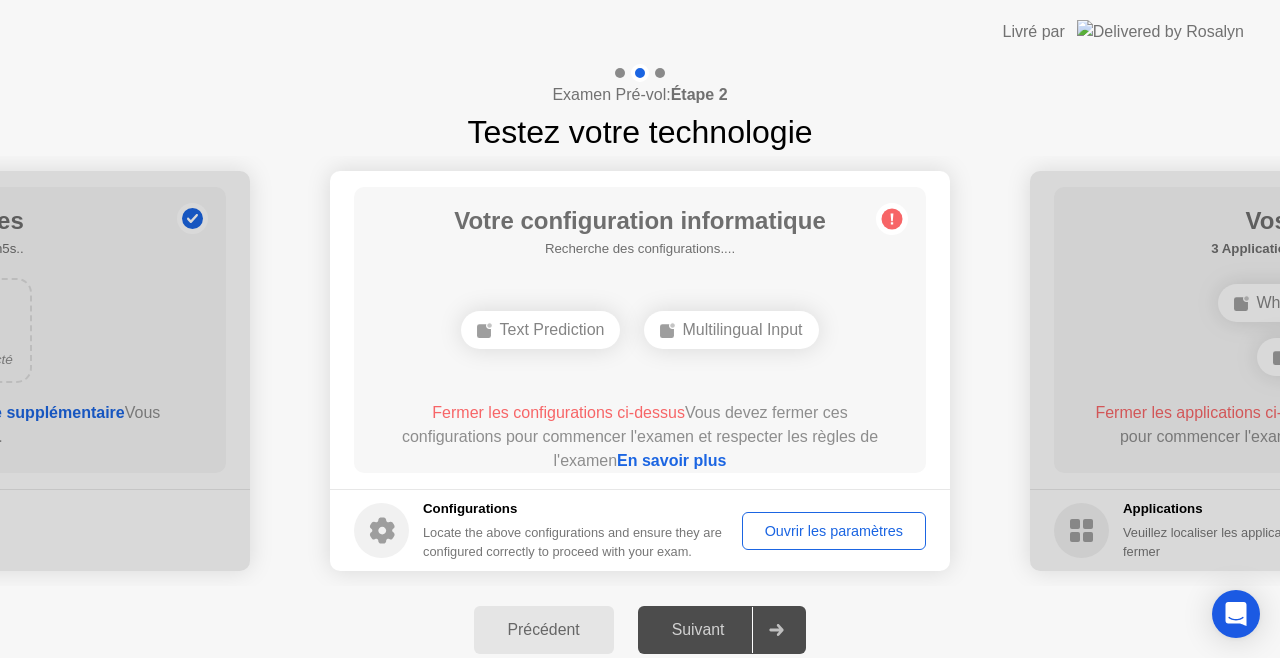 click 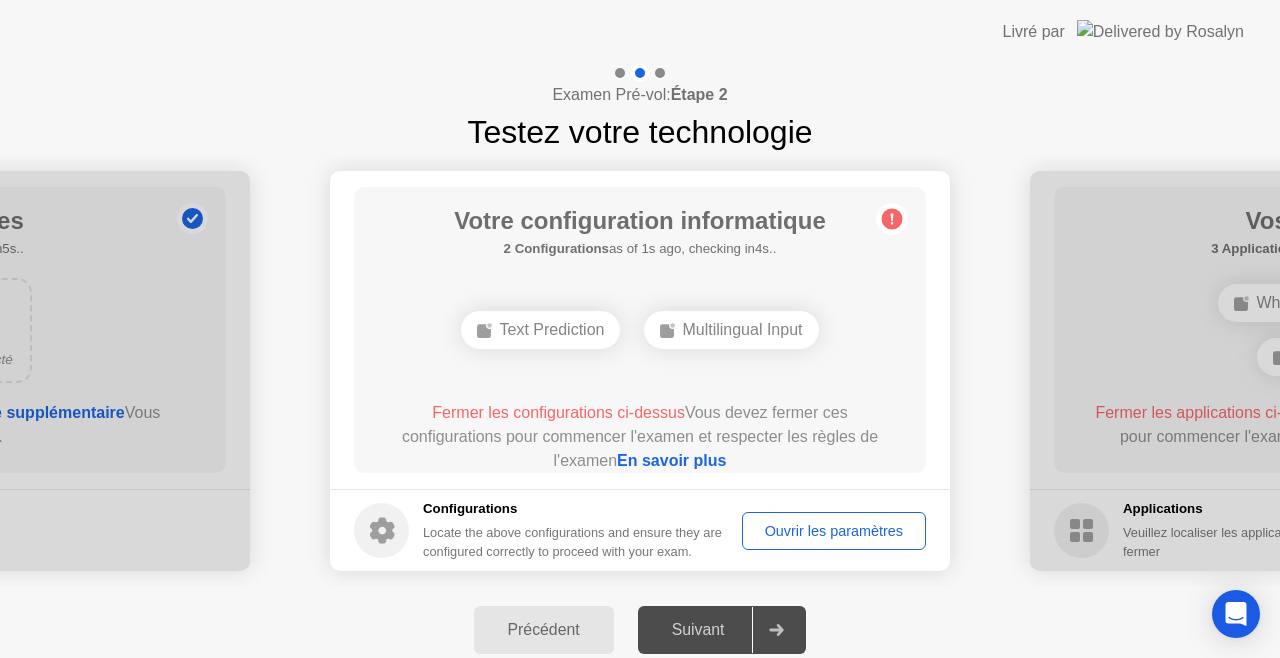 click 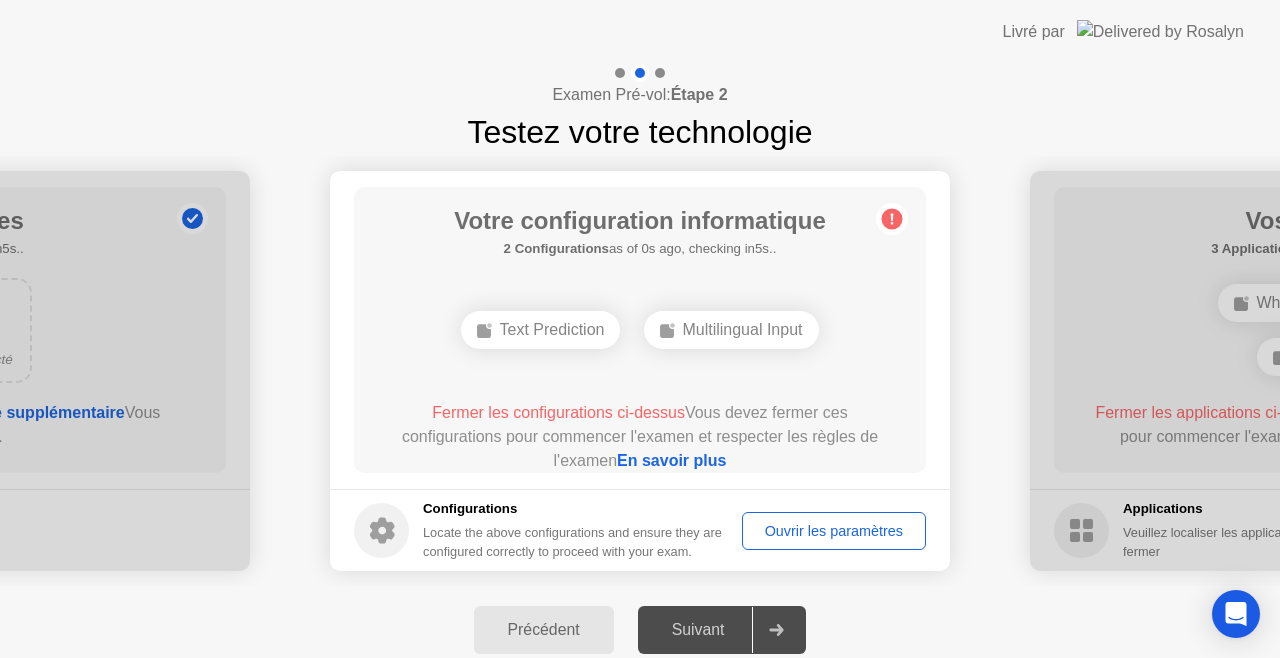 click on "Précédent" 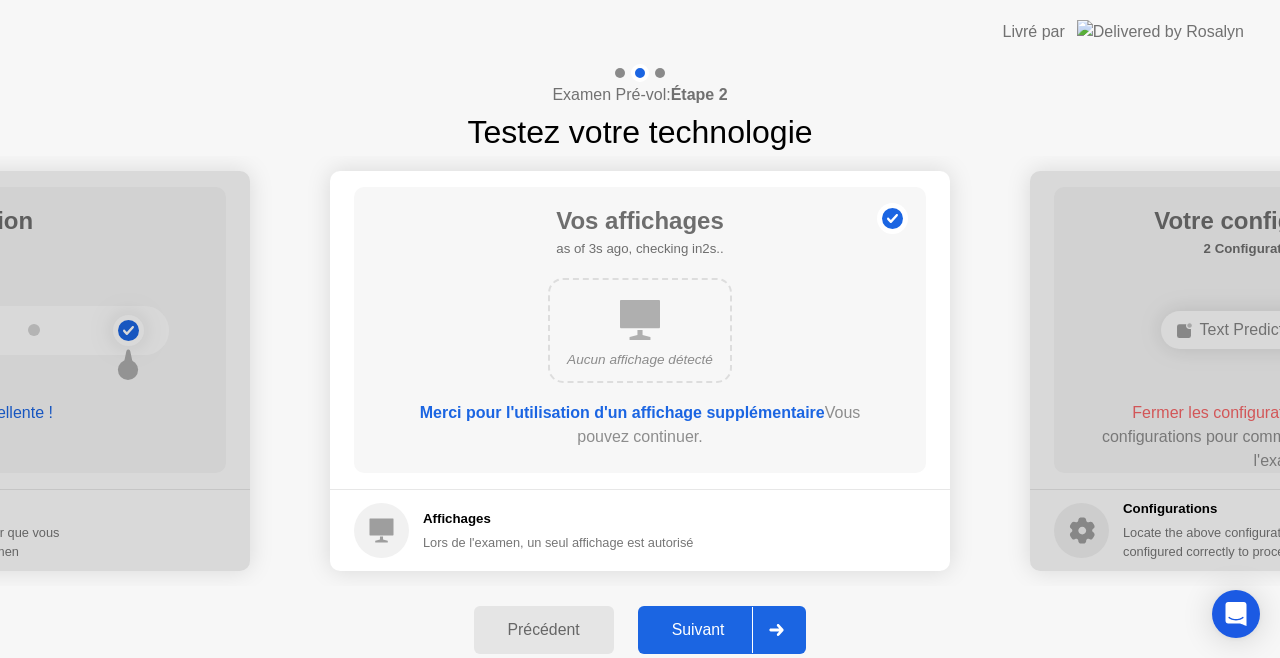 click on "Précédent" 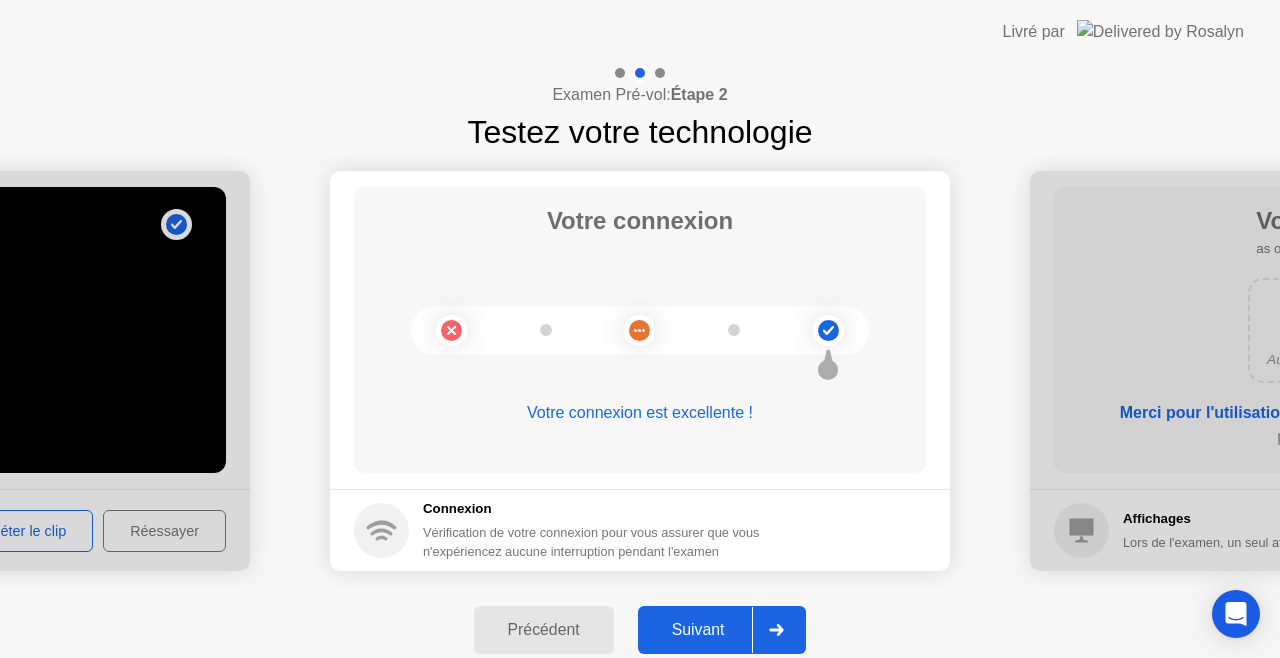 click on "Suivant" 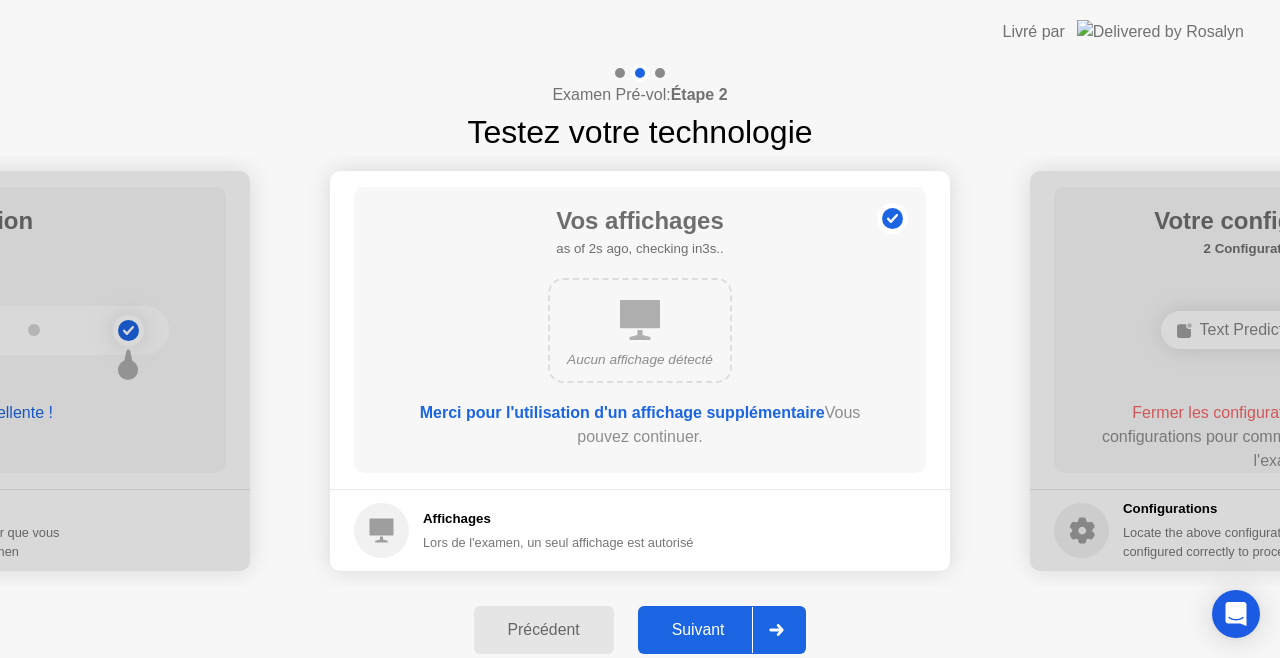 click on "Suivant" 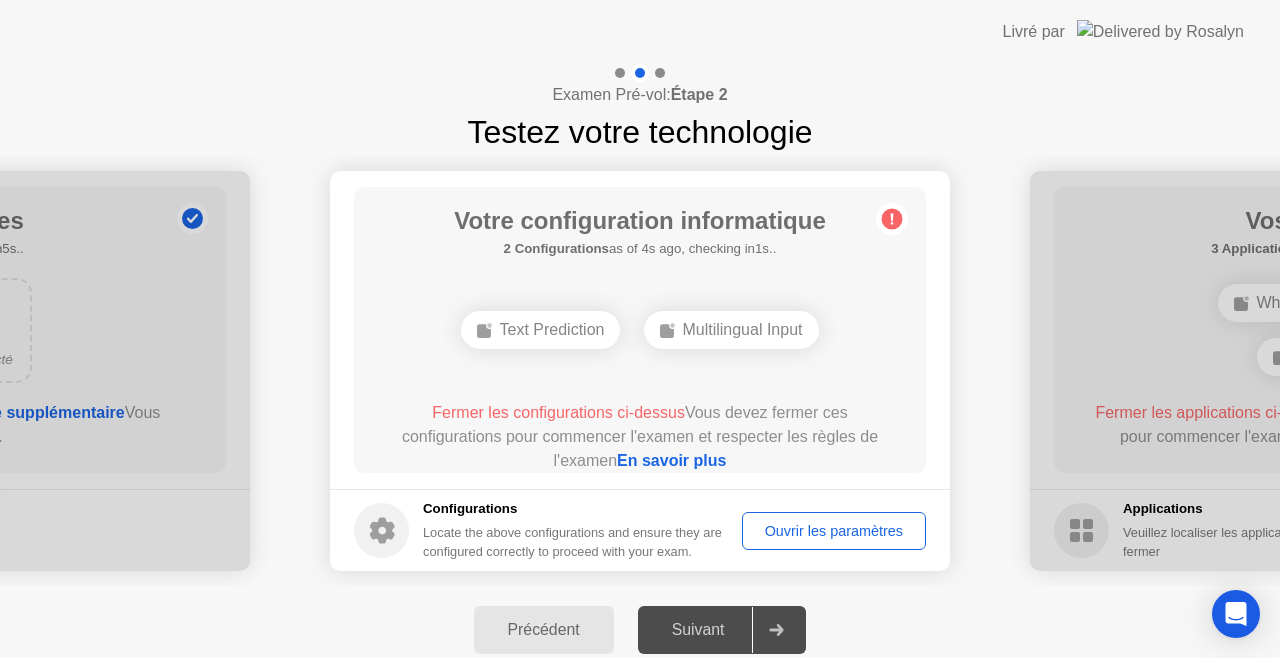 click on "Fermer les configurations ci-dessus" 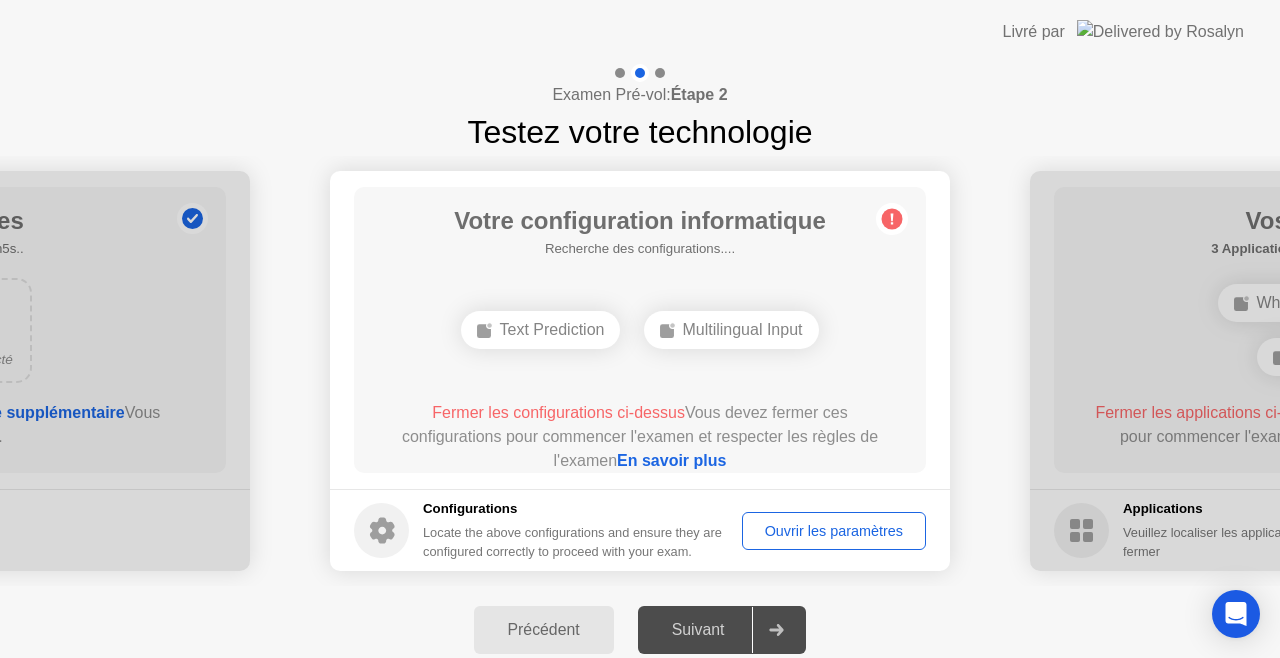click on "Fermer les configurations ci-dessus" 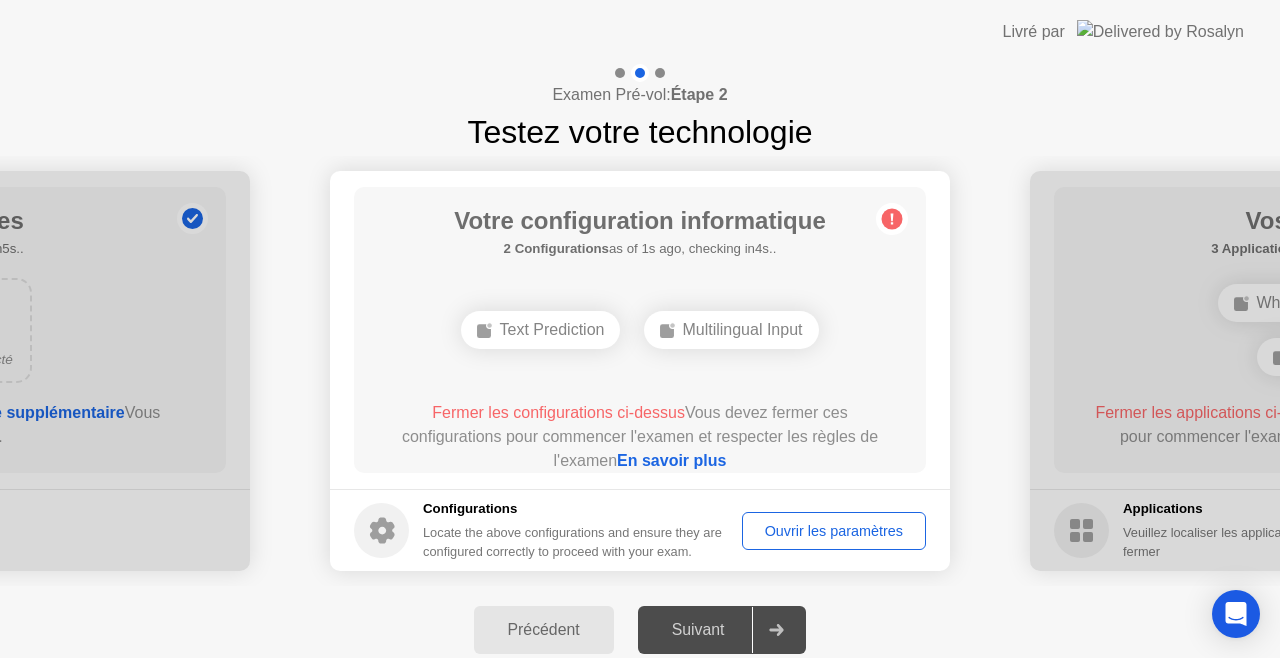 click on "Fermer les configurations ci-dessus" 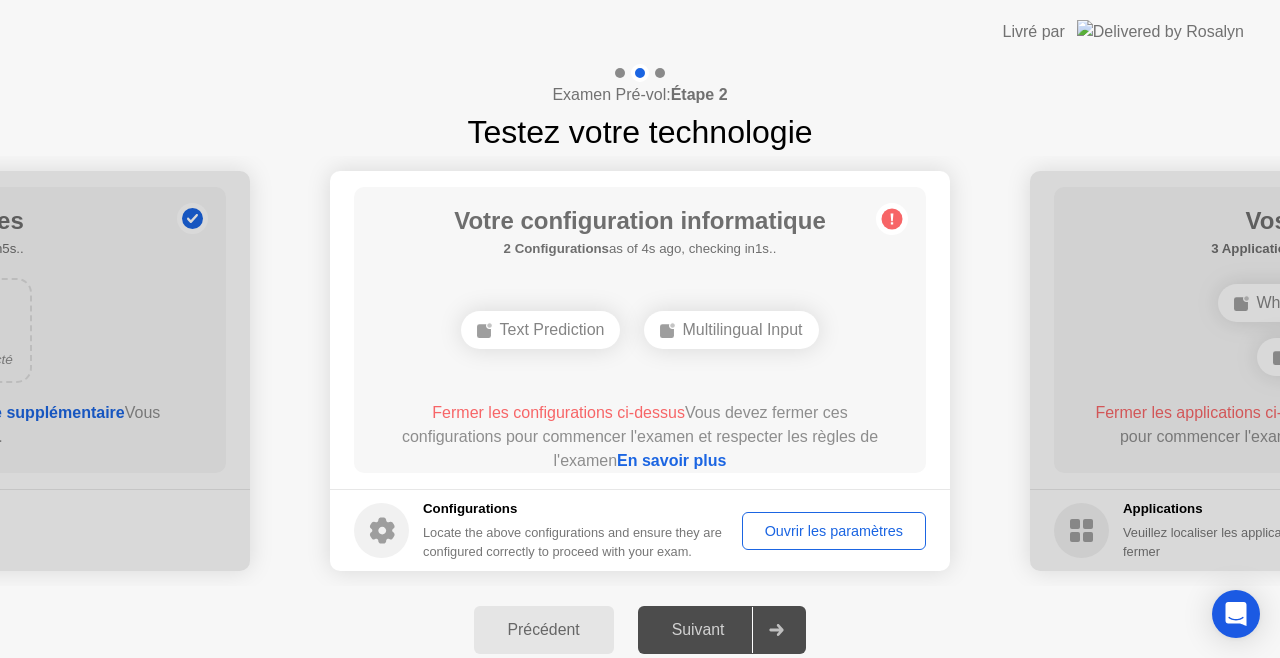 click on "Fermer les configurations ci-dessus" 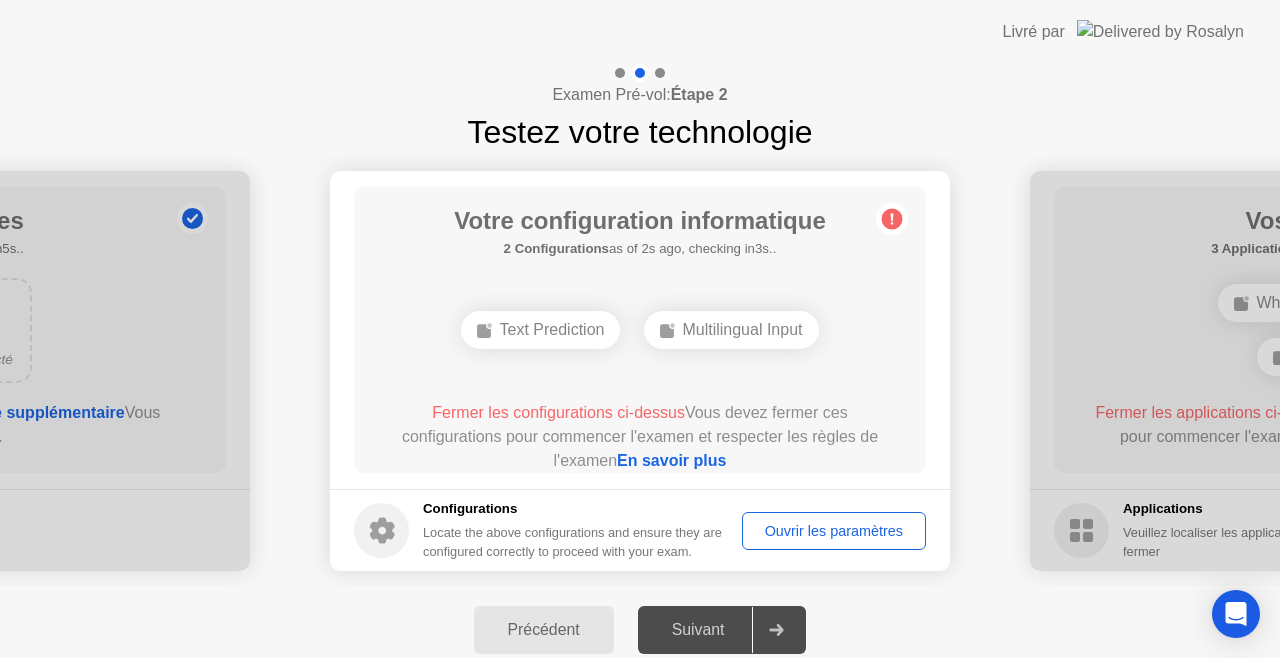 click on "Fermer les configurations ci-dessus" 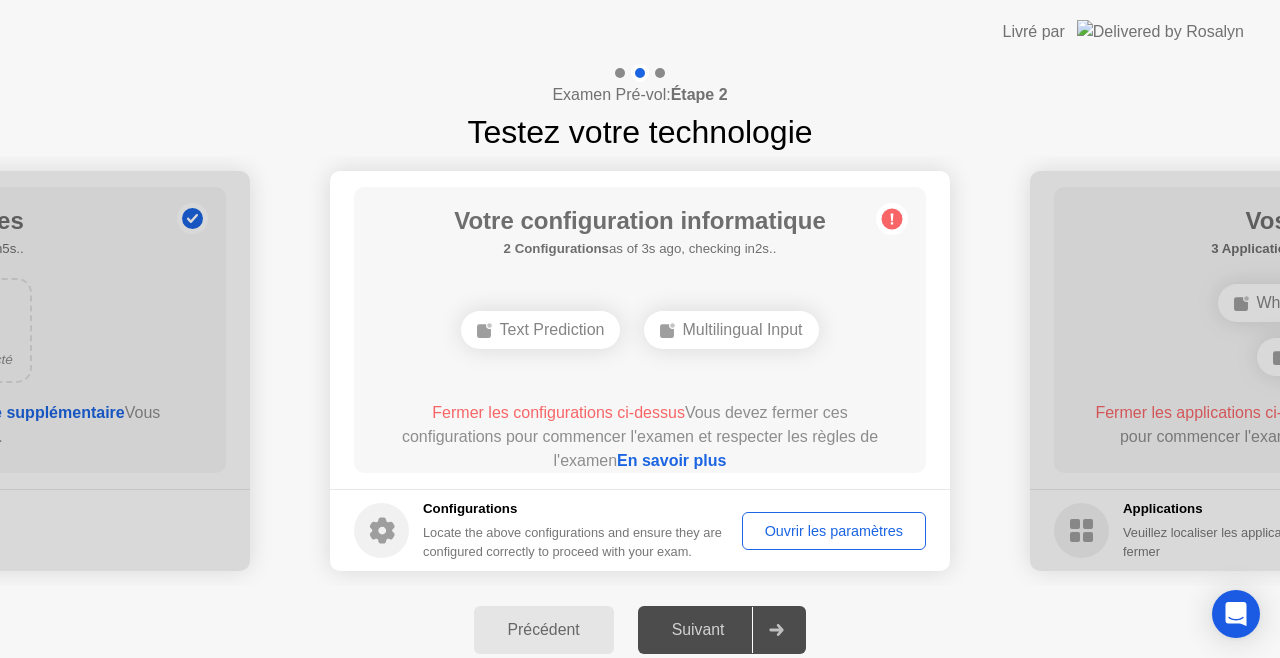 click on "Fermer les configurations ci-dessus" 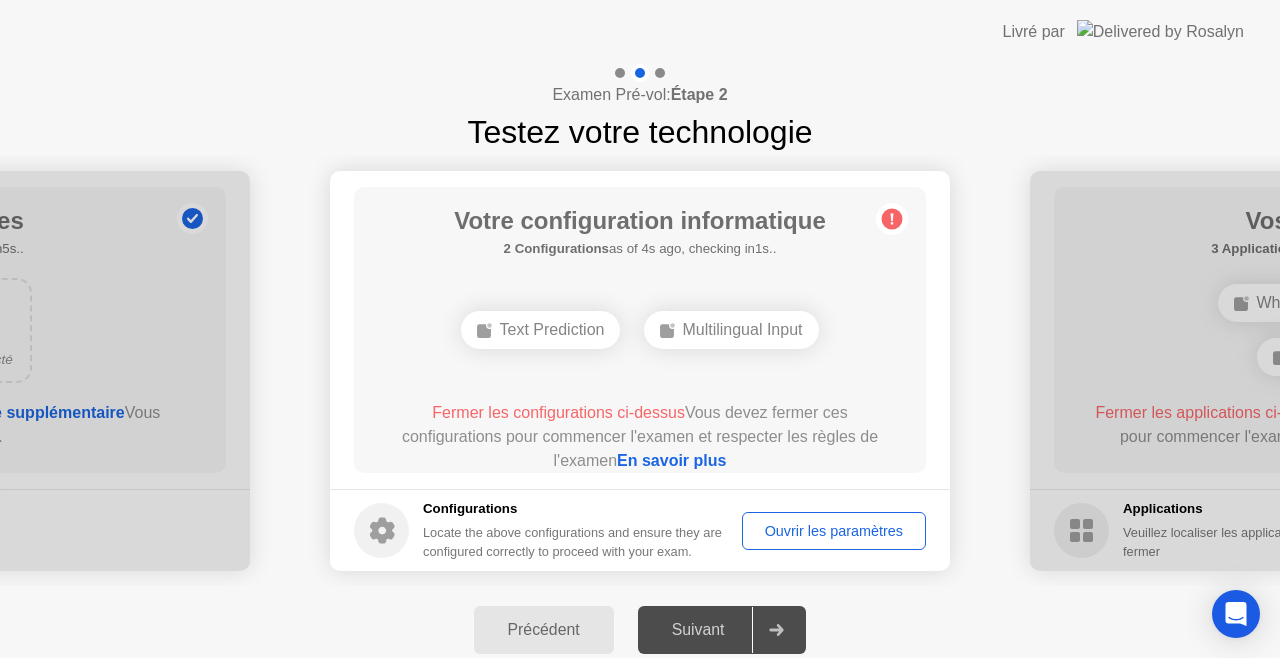 click on "Fermer les configurations ci-dessus" 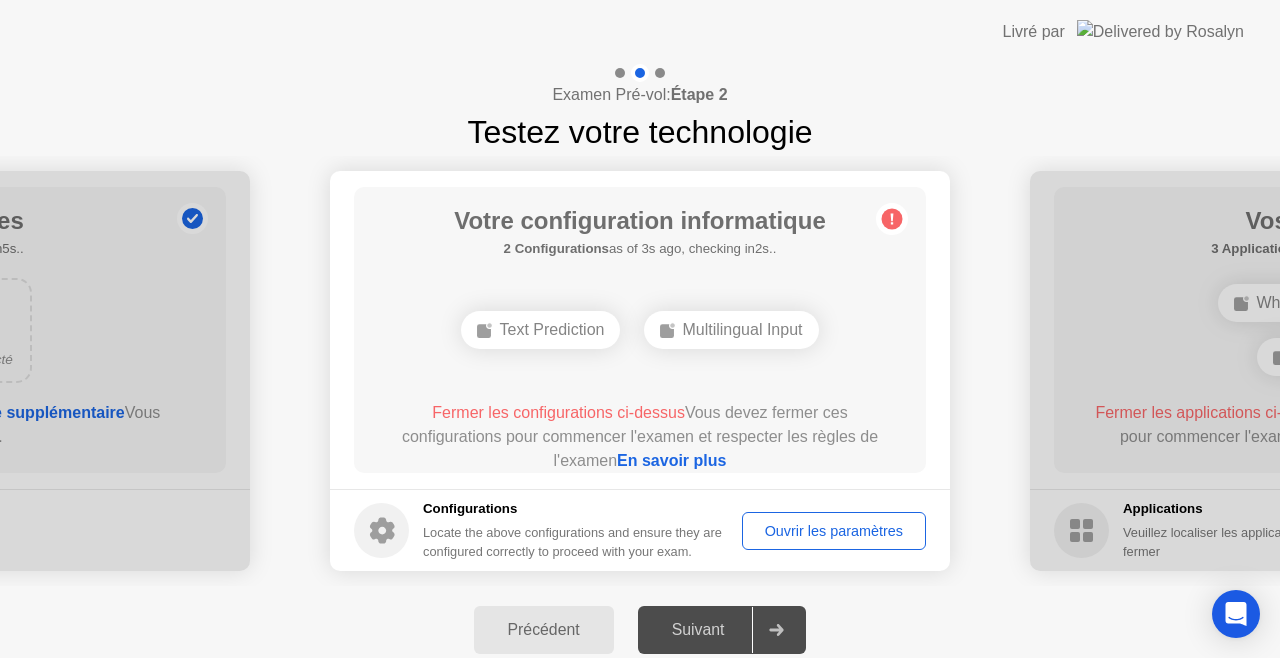 click on "Fermer les configurations ci-dessus" 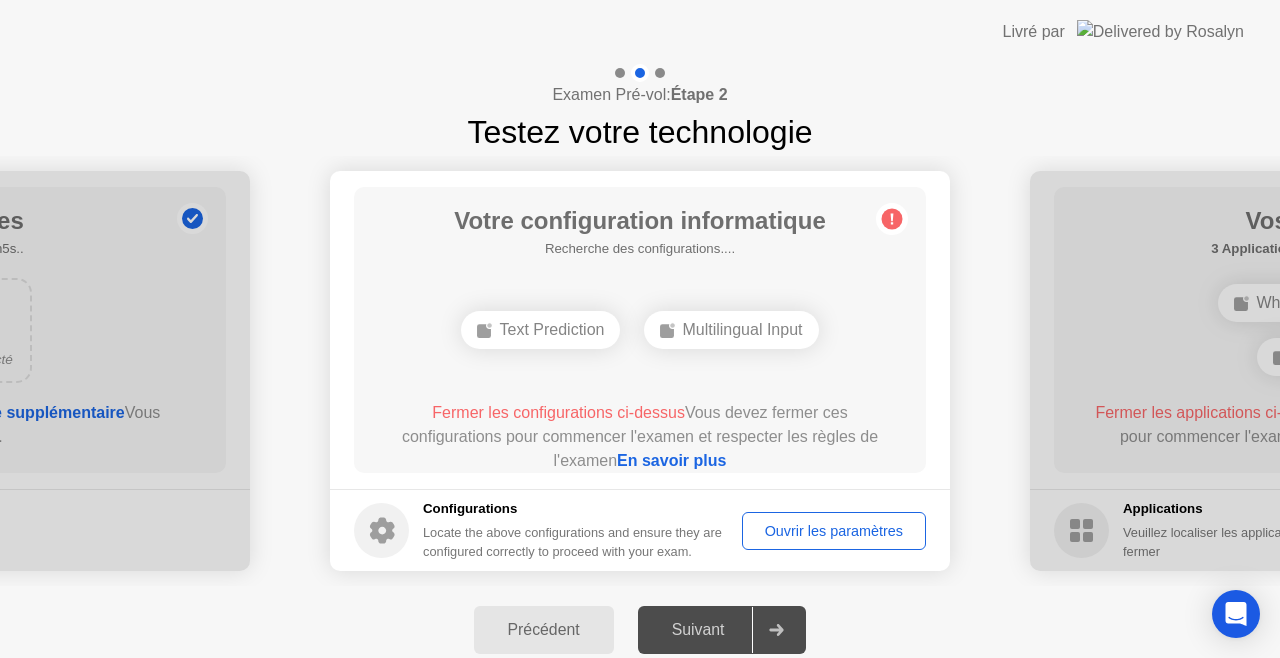 click on "Ouvrir les paramètres" 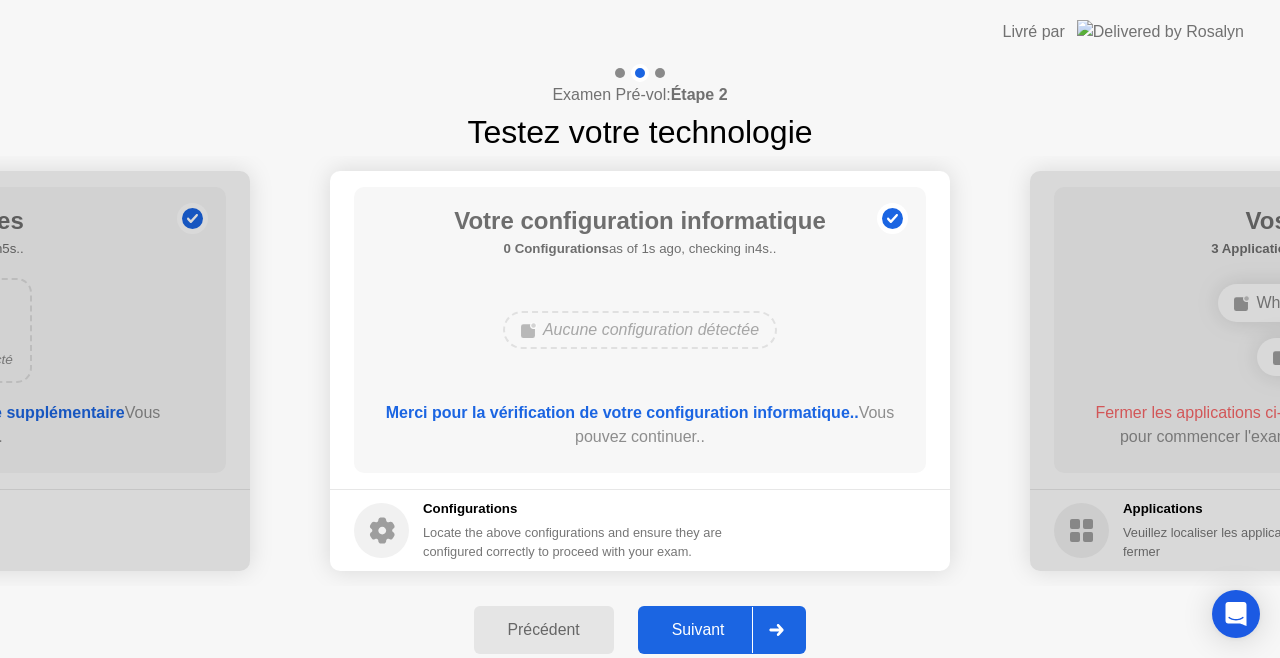 click on "Suivant" 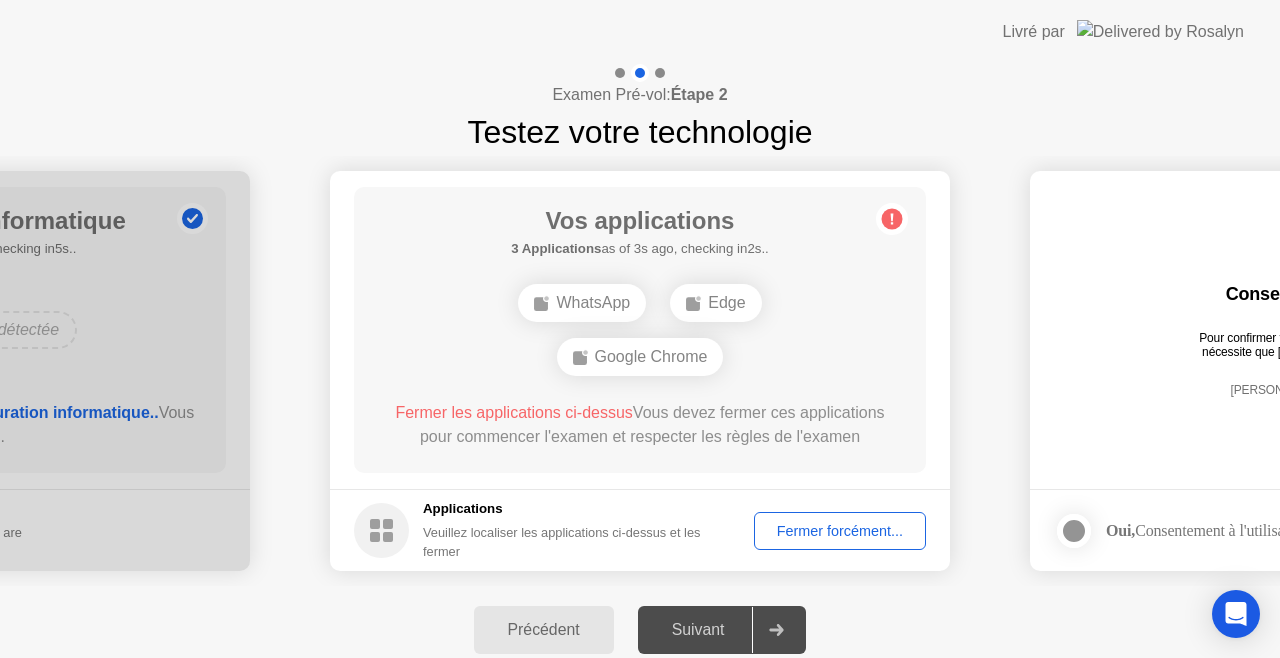 click on "Fermer forcément..." 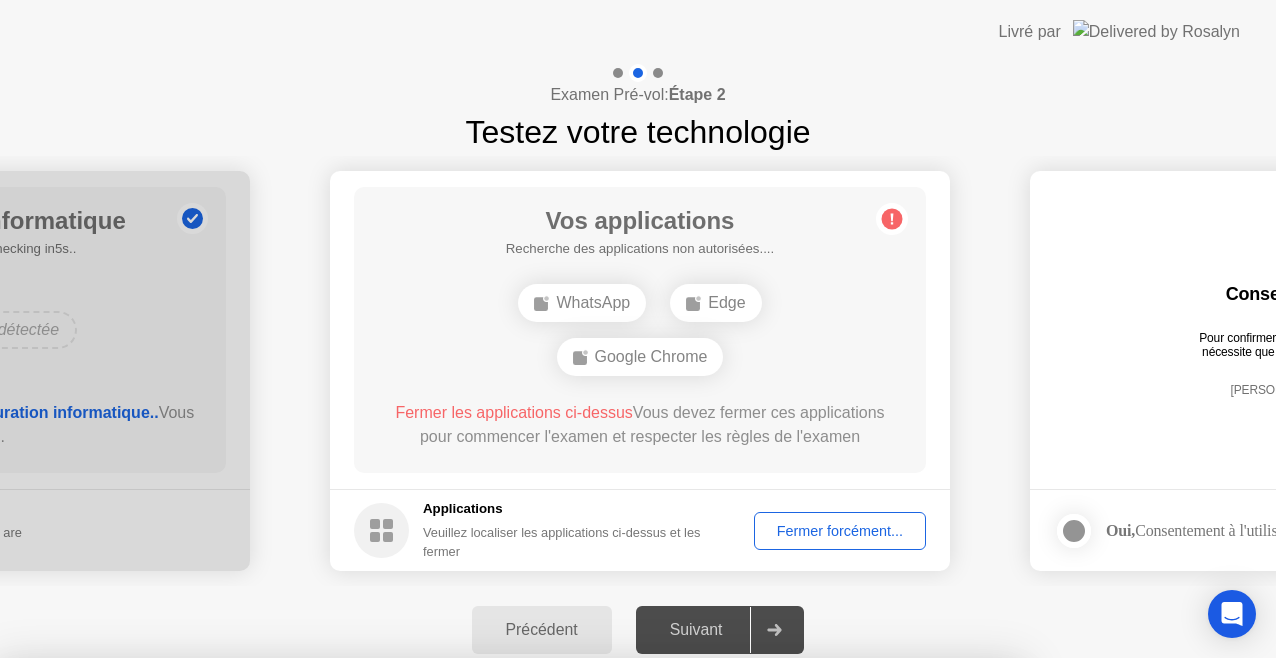 click on "Confirmer" at bounding box center [580, 934] 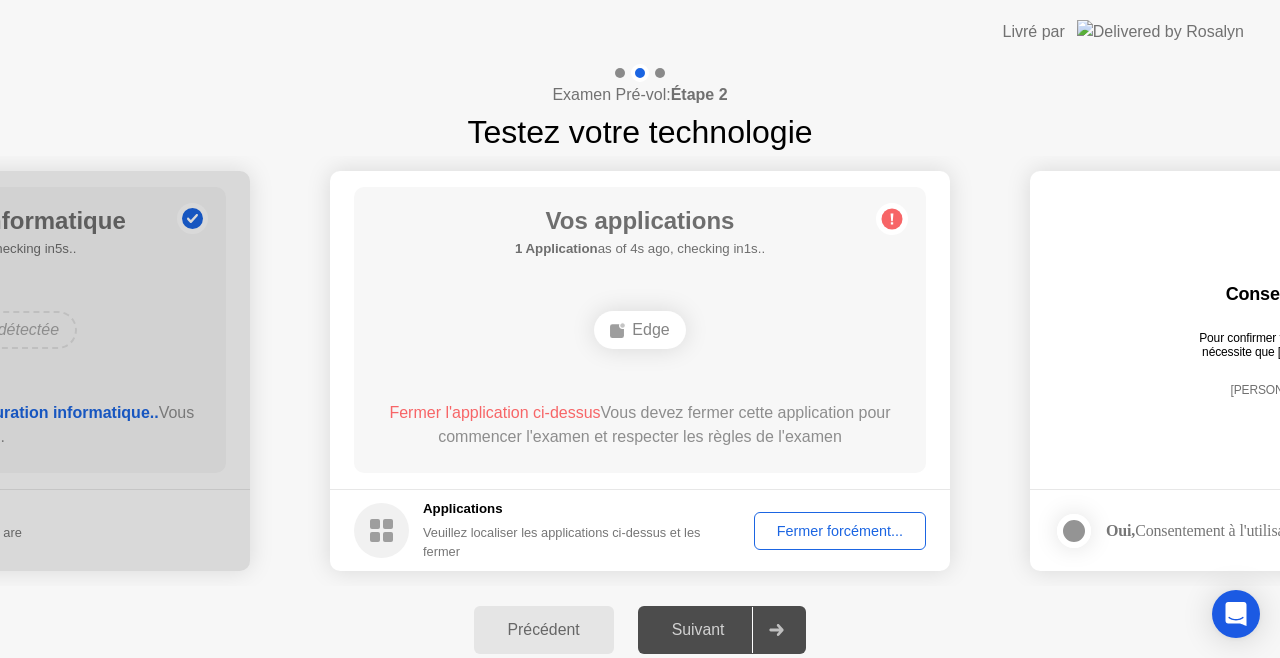 click on "Fermer forcément..." 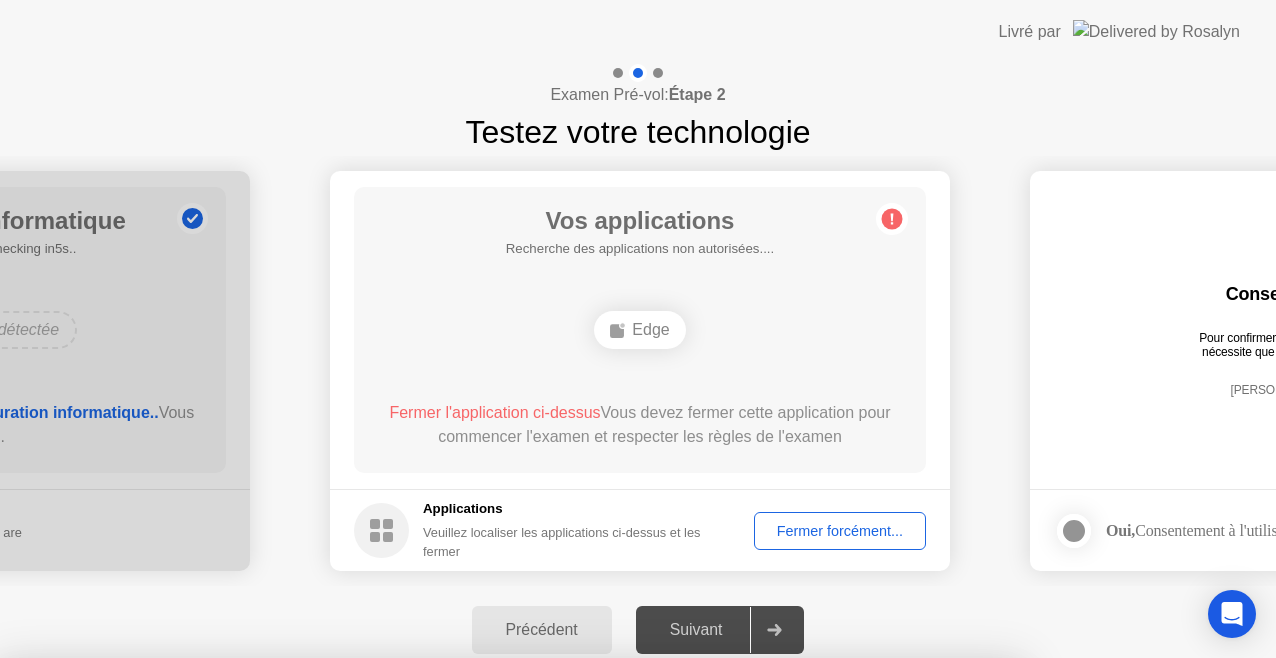 click on "Confirmer" at bounding box center [580, 934] 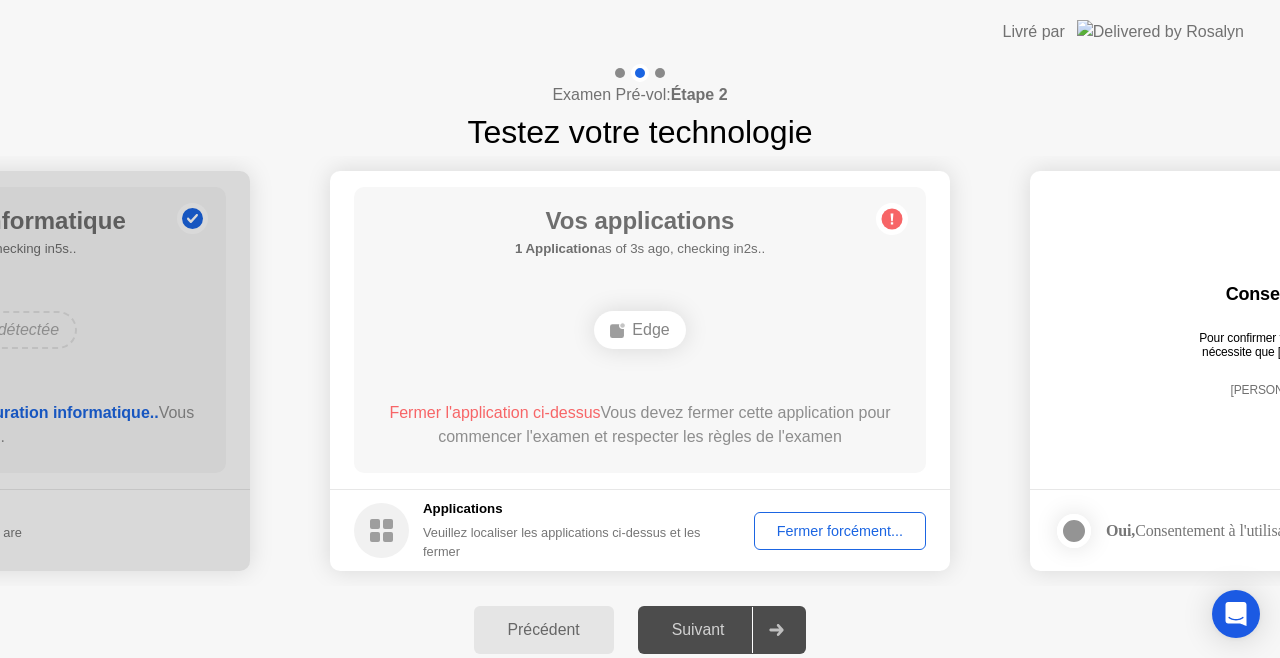 click on "Fermer forcément..." 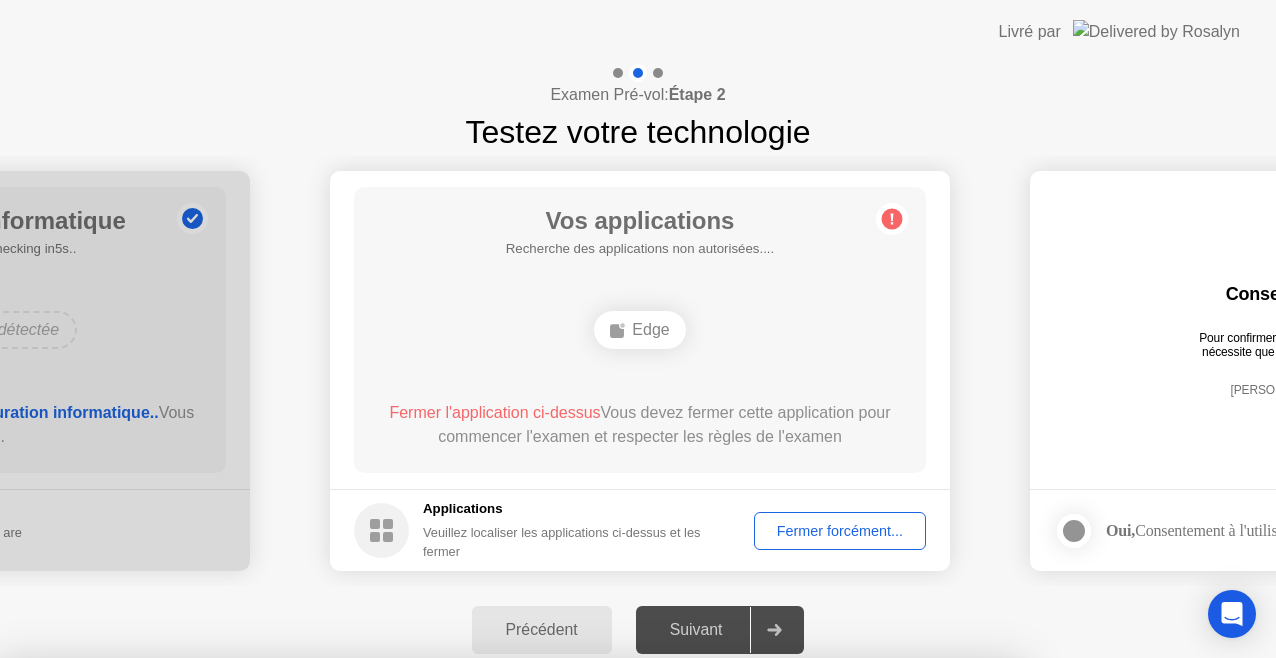 click on "Confirmer" at bounding box center (580, 934) 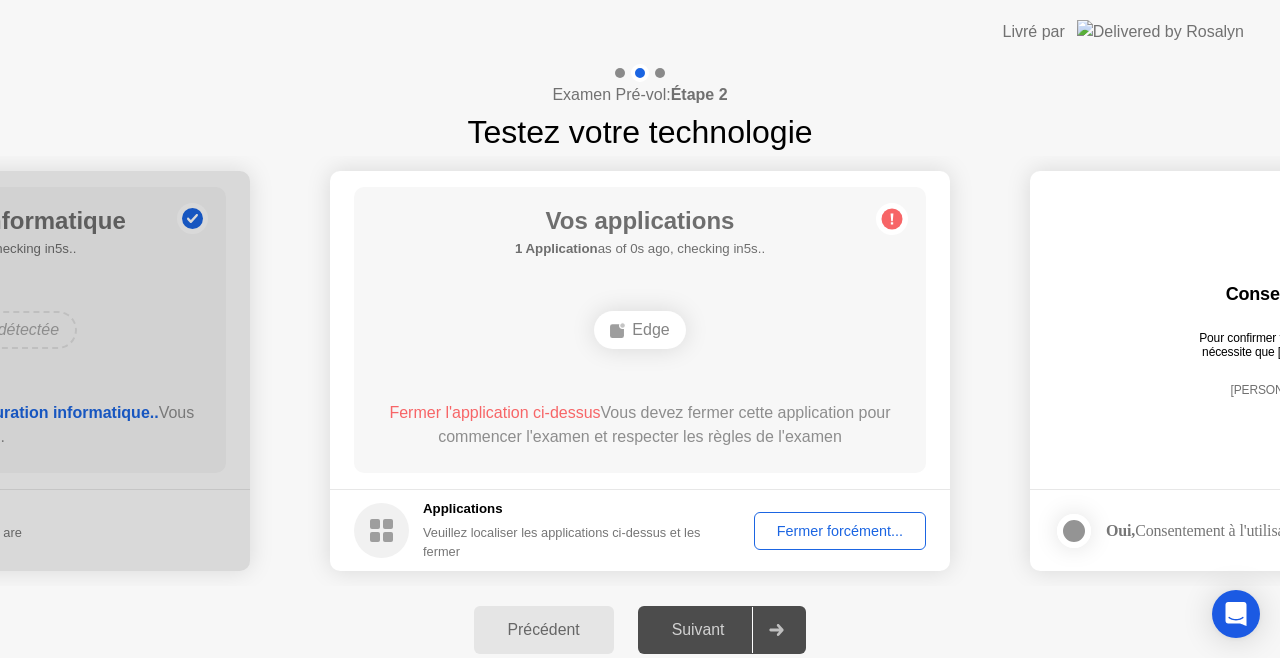 click on "Edge" 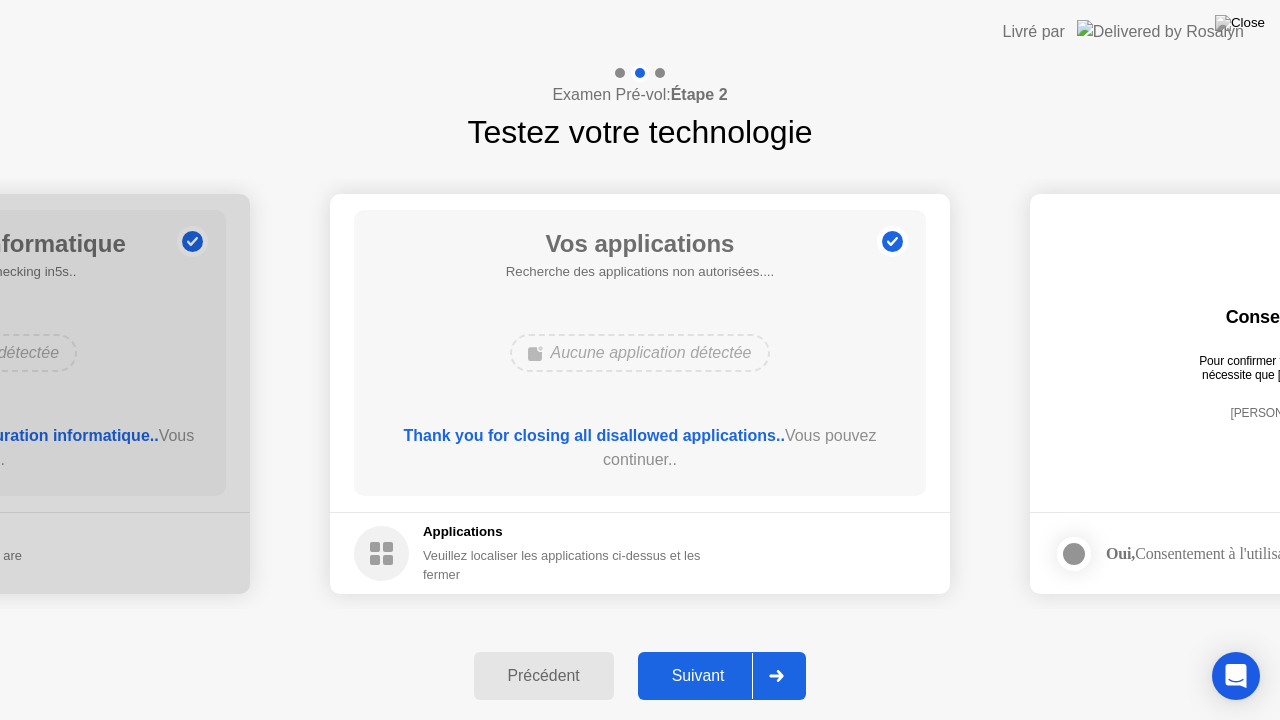 click on "Suivant" 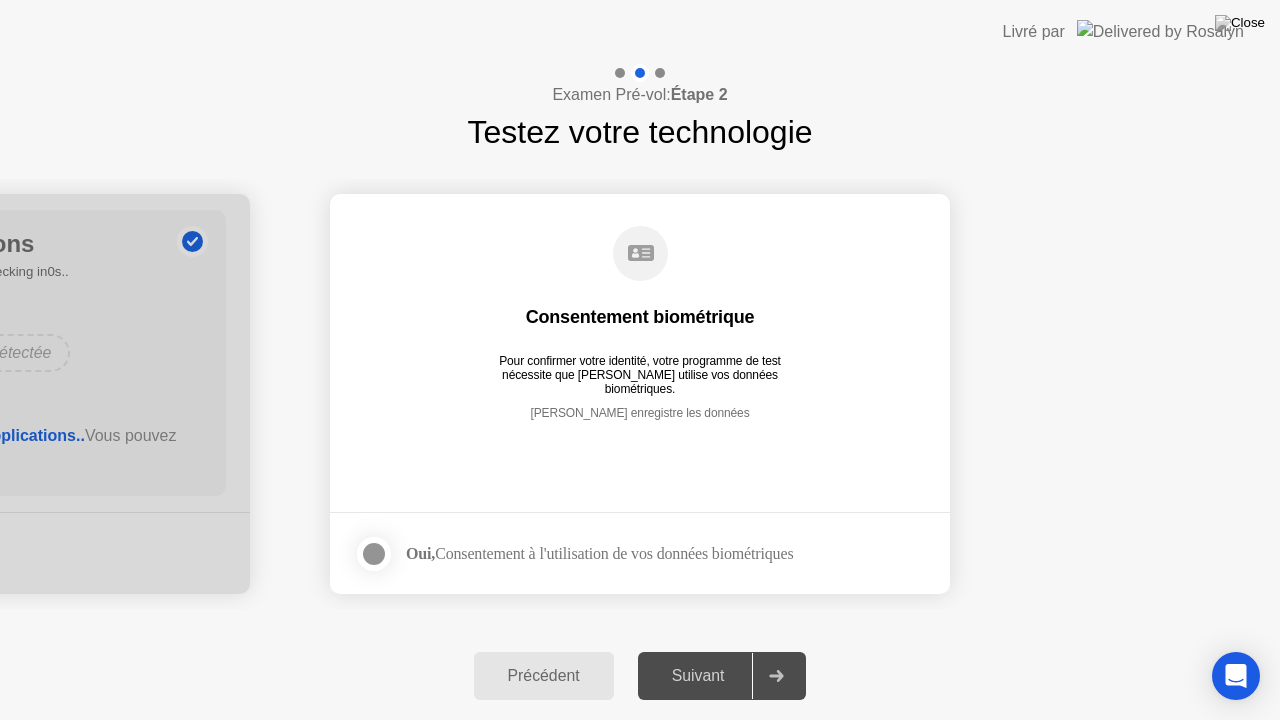 click 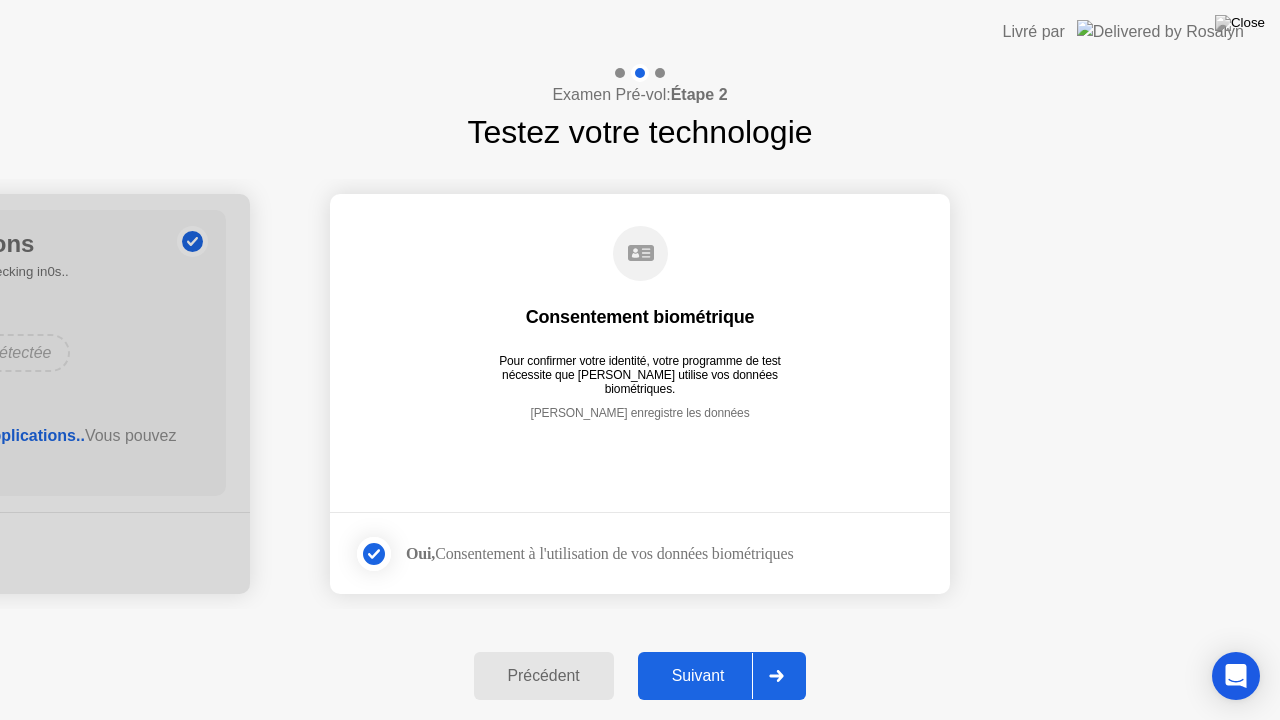 click on "Suivant" 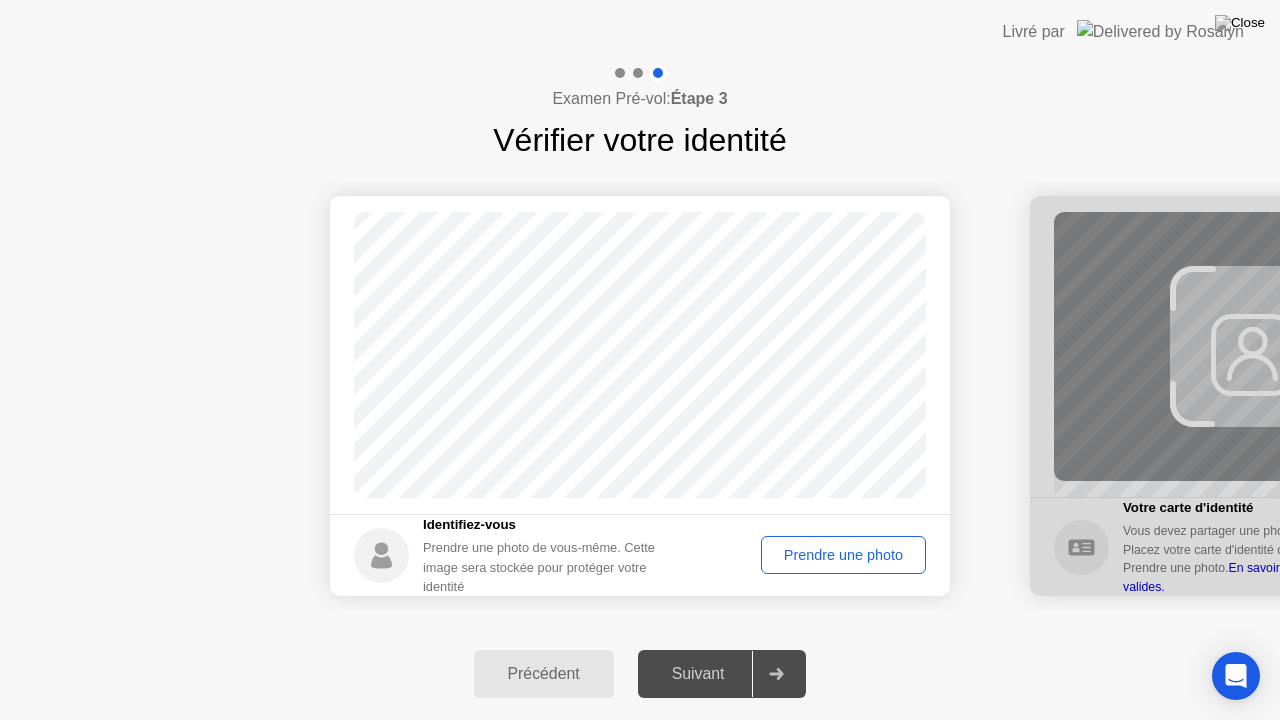 click on "Prendre une photo" 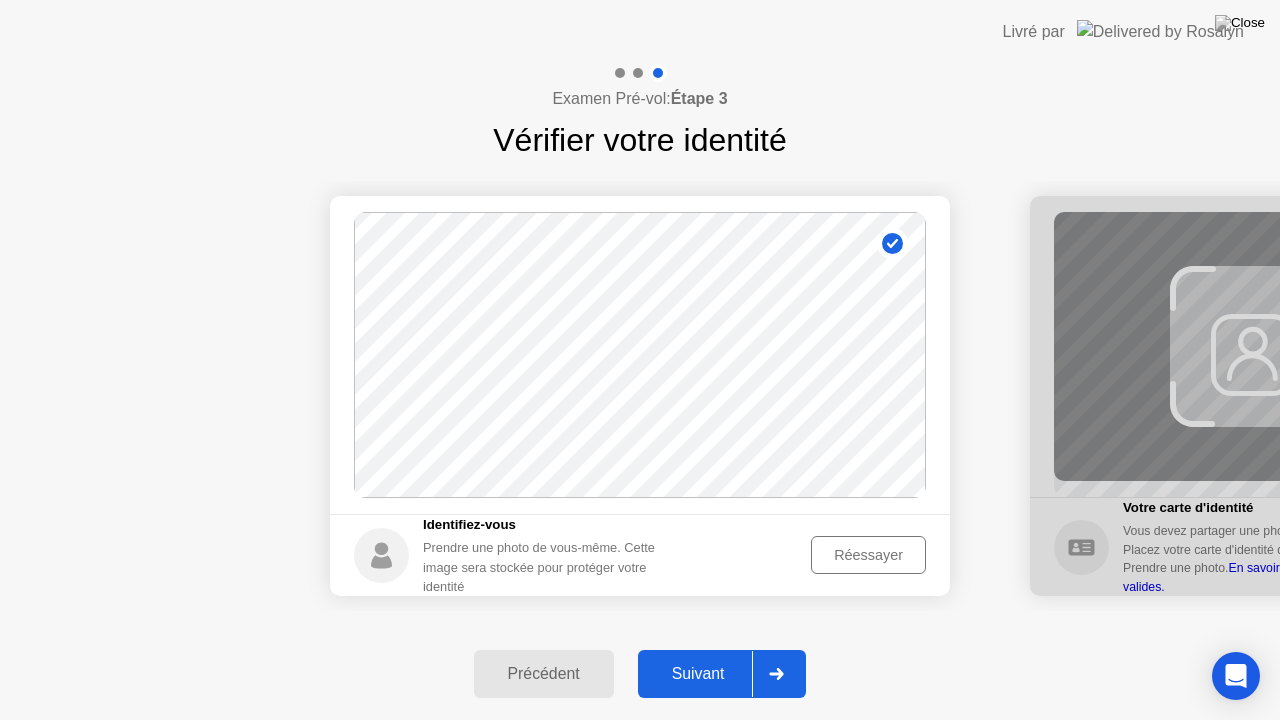click on "Suivant" 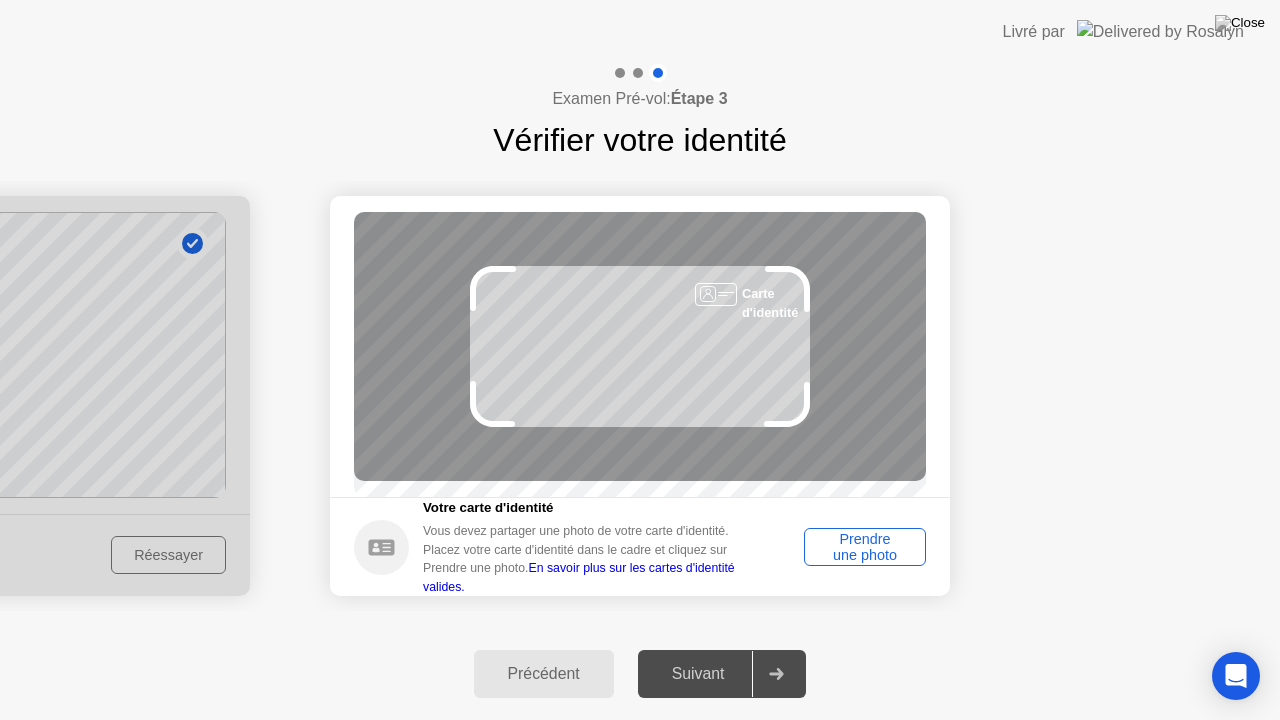 click on "Précédent" 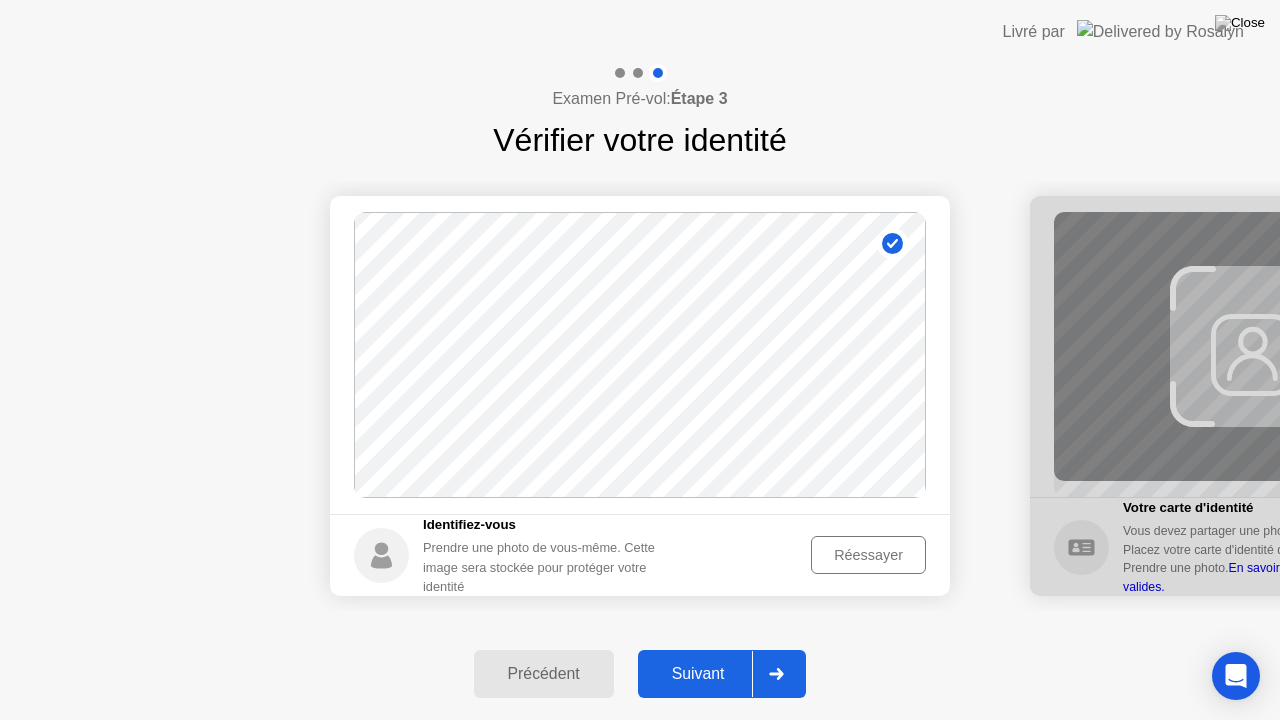 click on "Suivant" 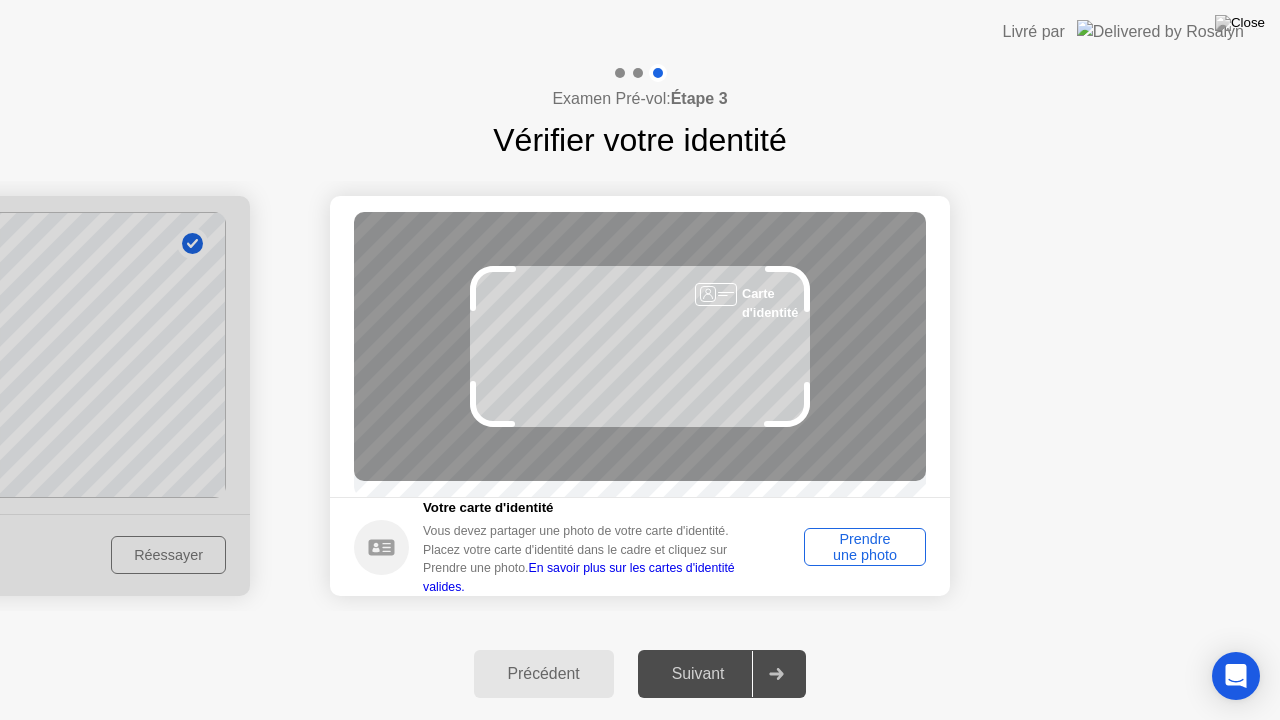 click on "Prendre une photo" 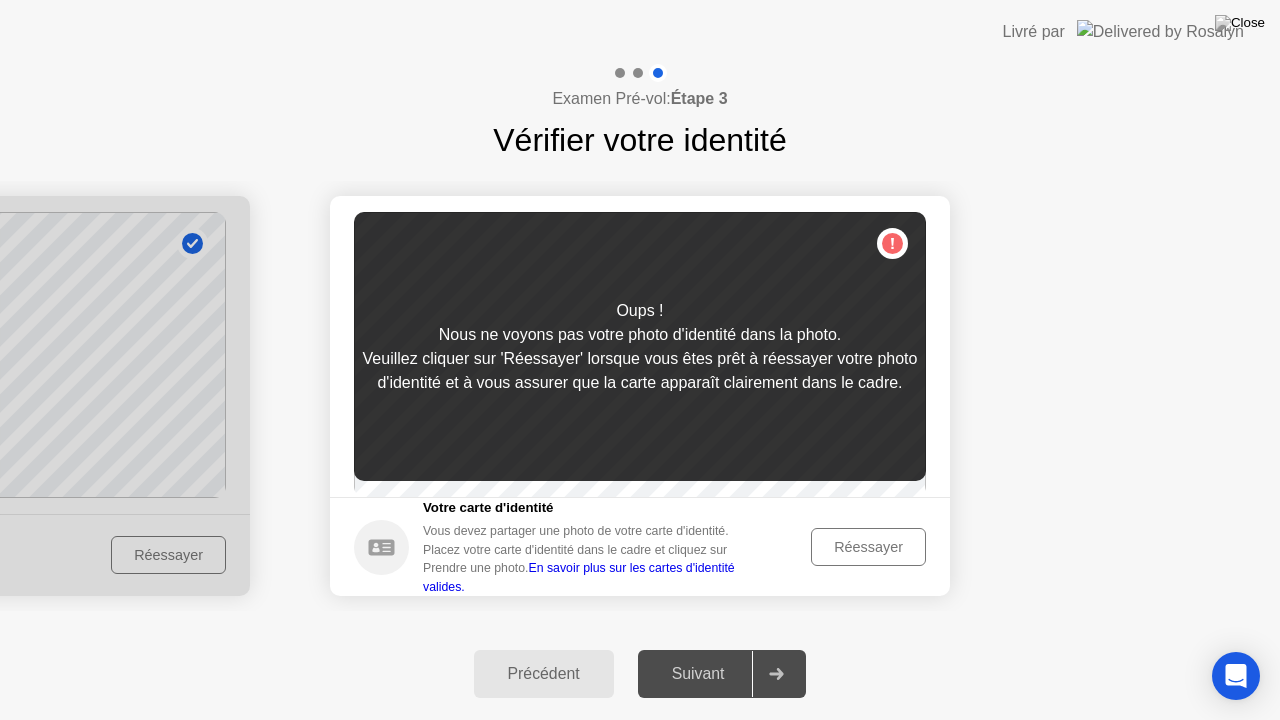 click on "Réessayer" 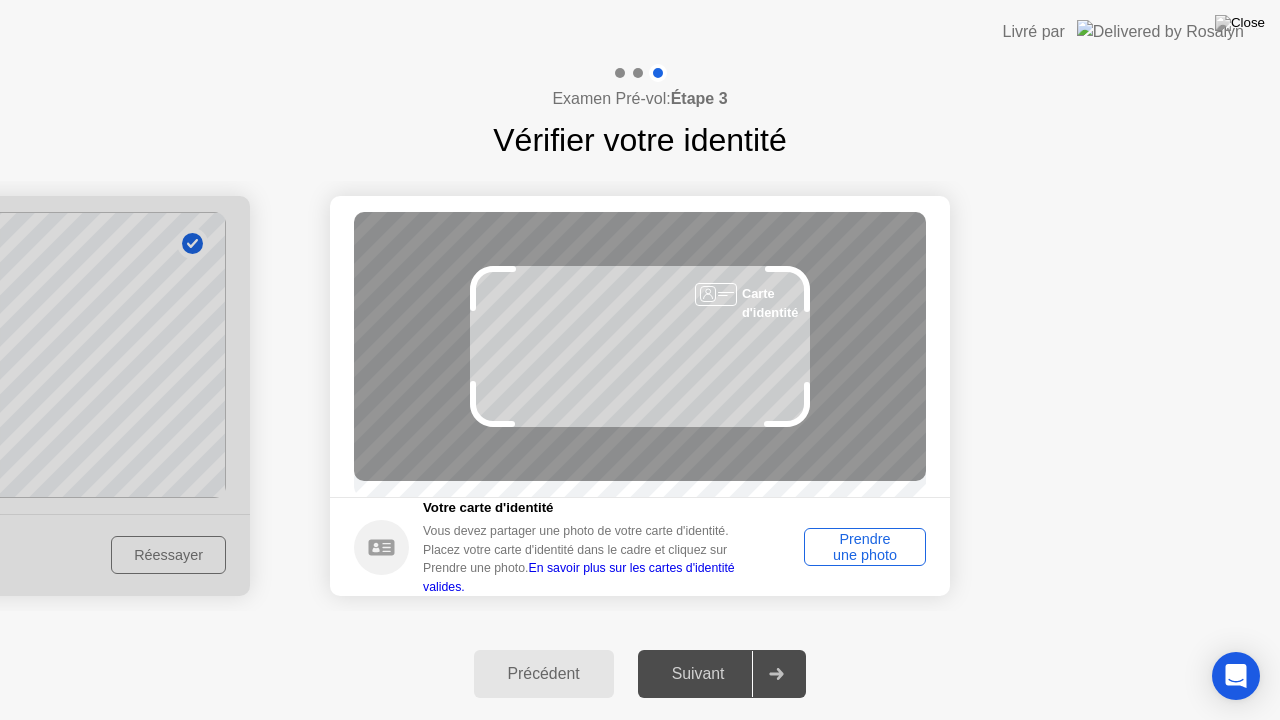click on "Prendre une photo" 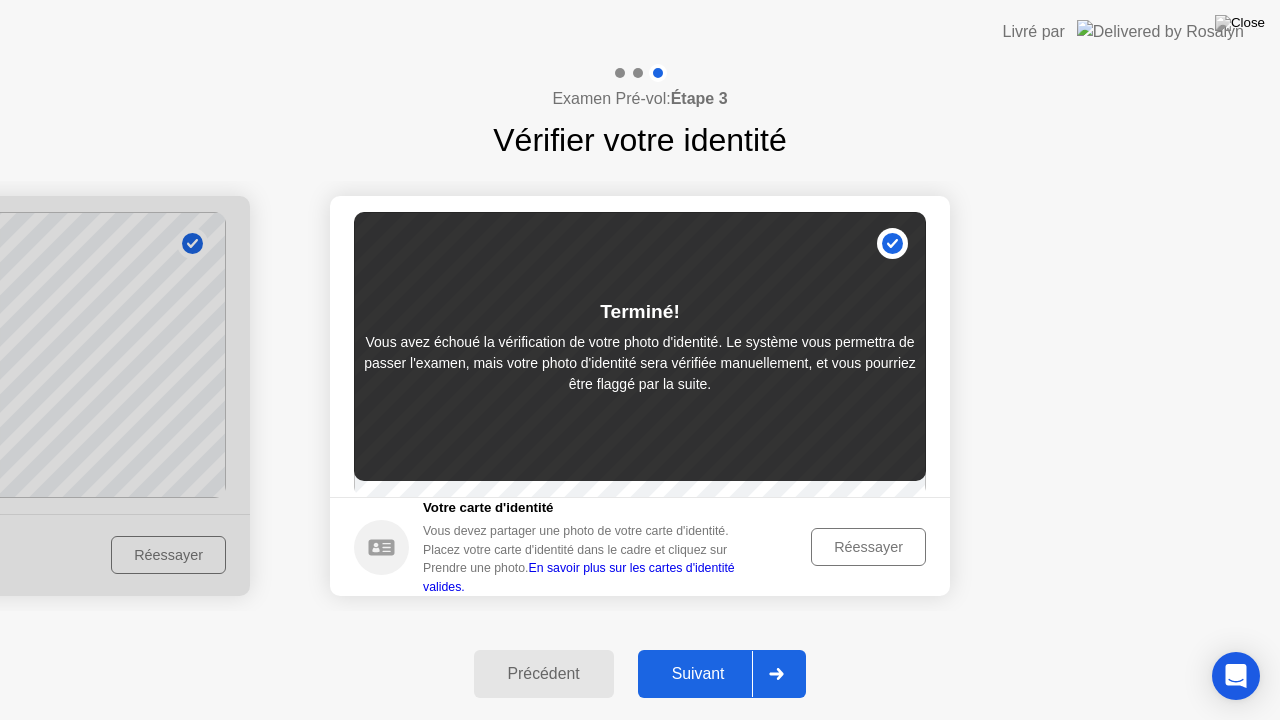 click on "Suivant" 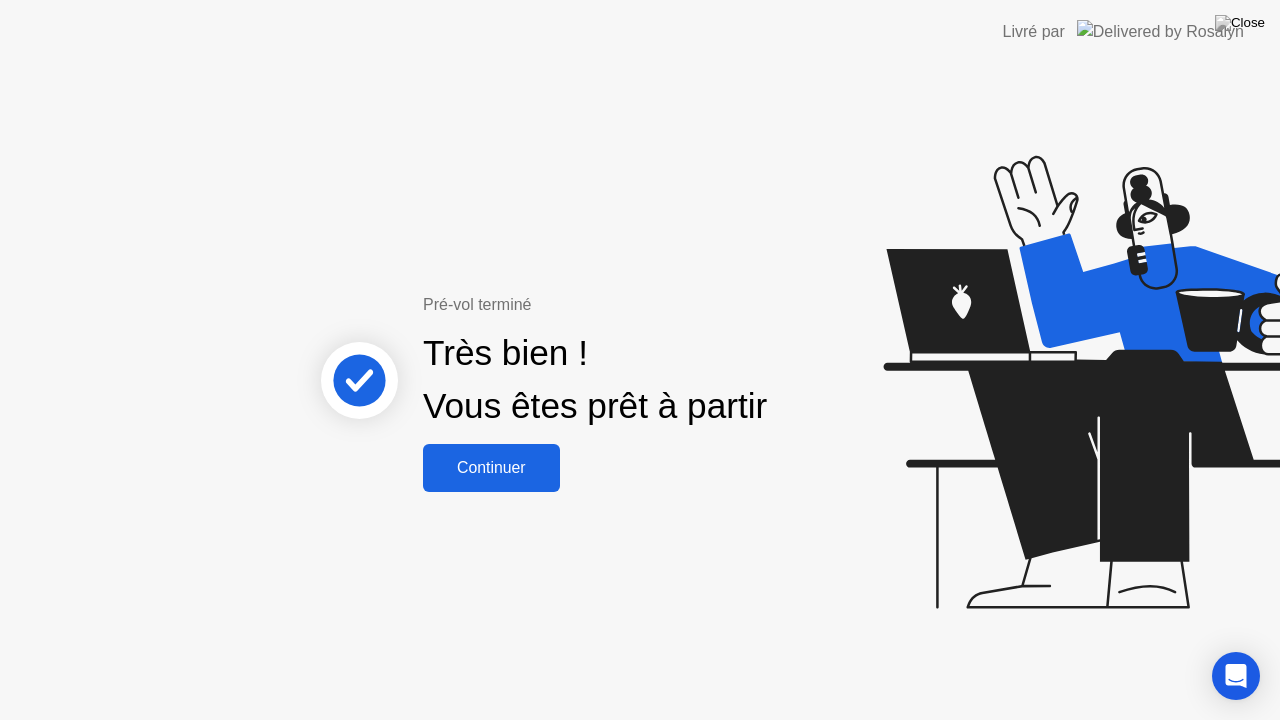 click on "Continuer" 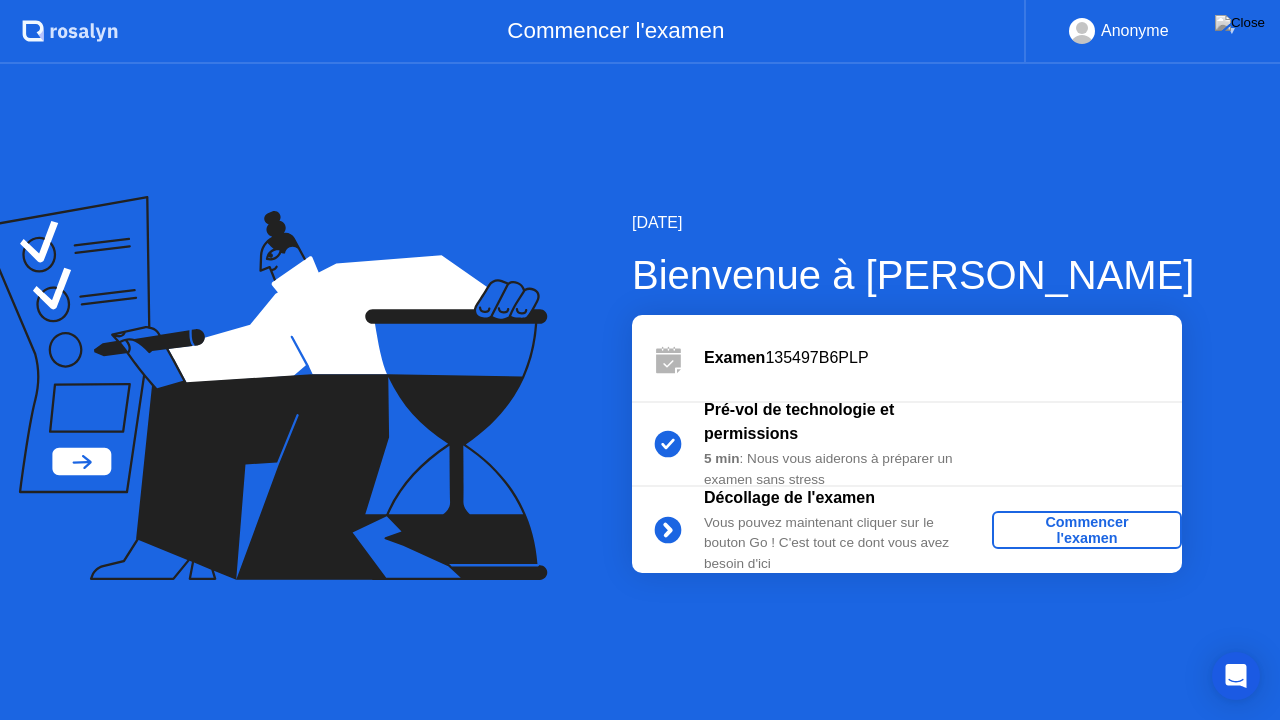 click on "Commencer l'examen" 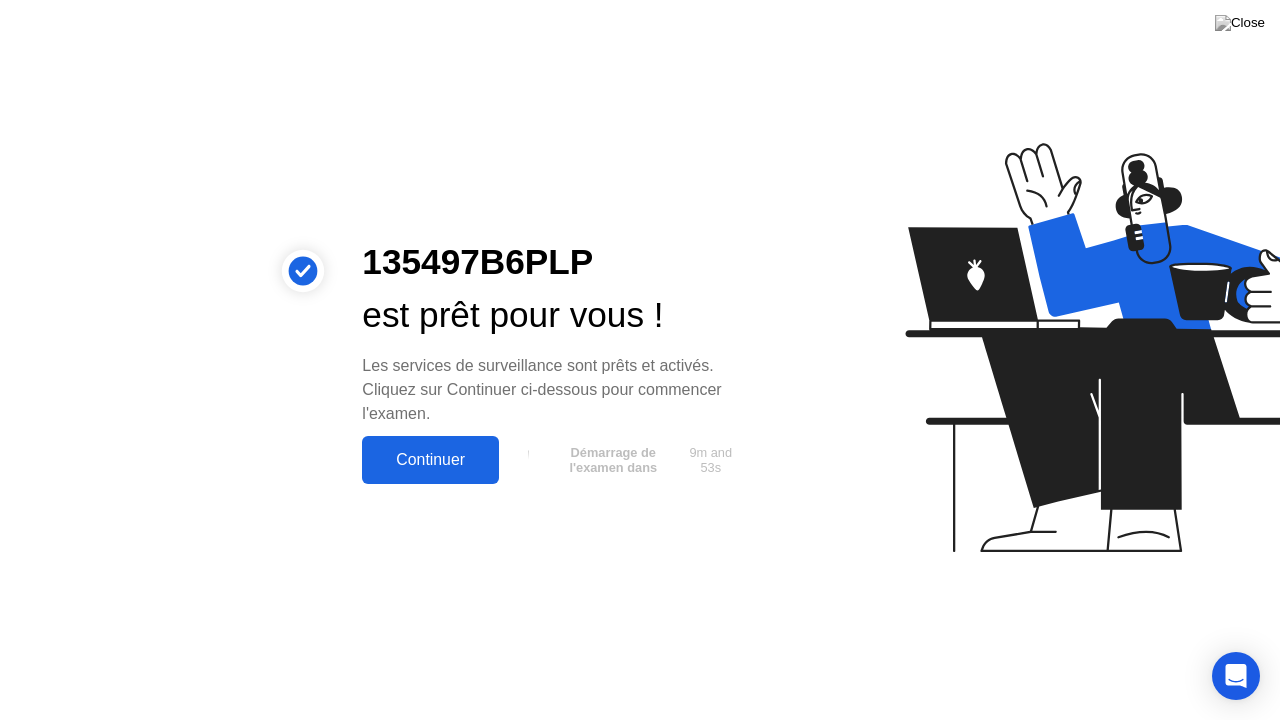 click on "Continuer" 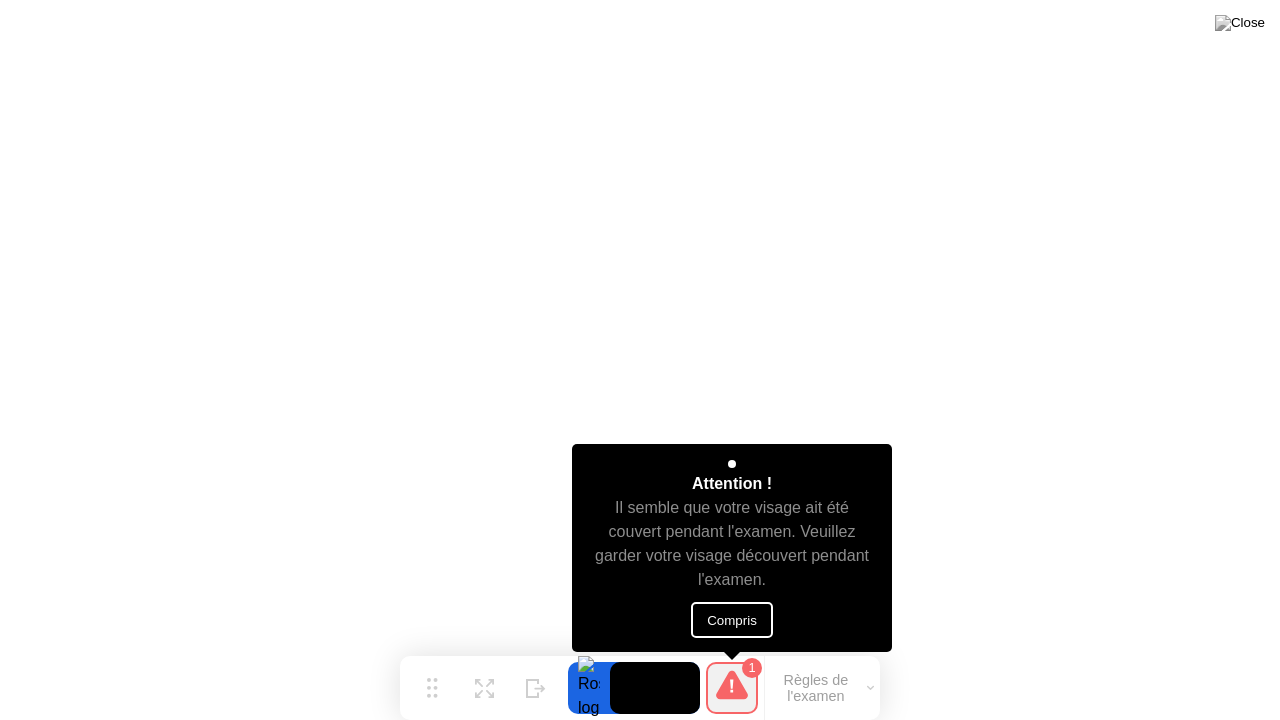 click on "Compris" 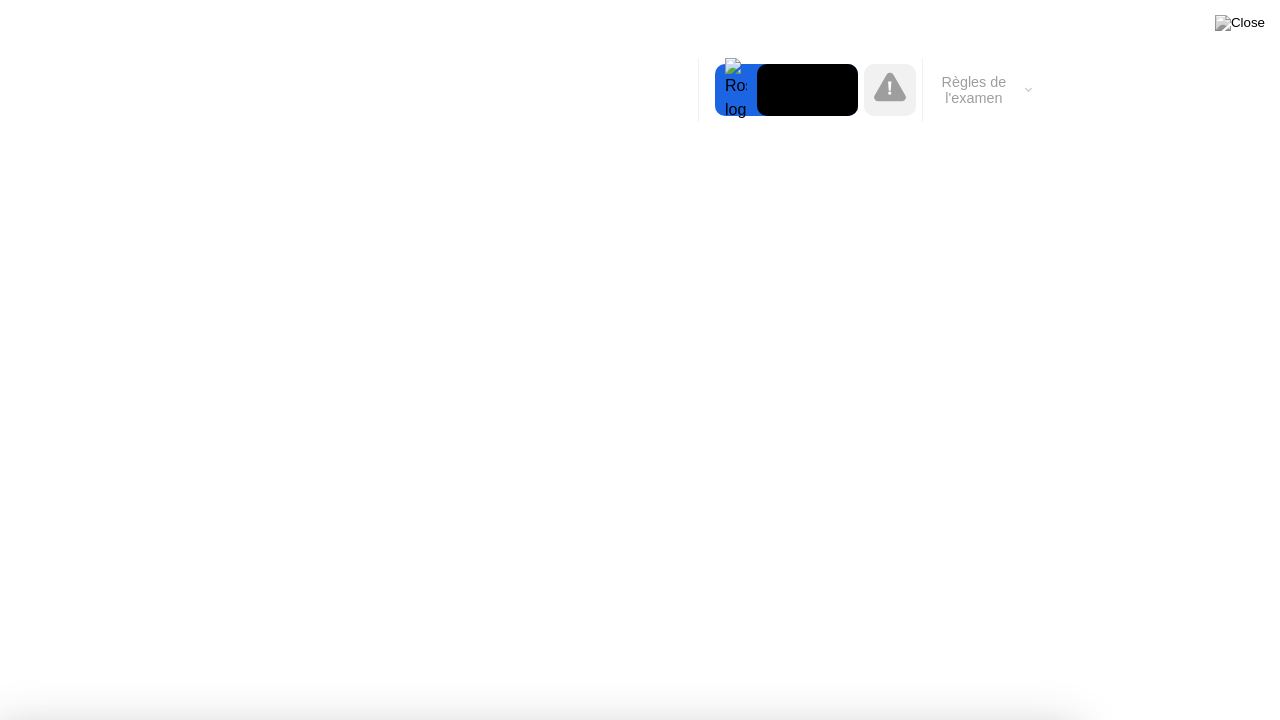 click on "Compris!" at bounding box center [657, 1227] 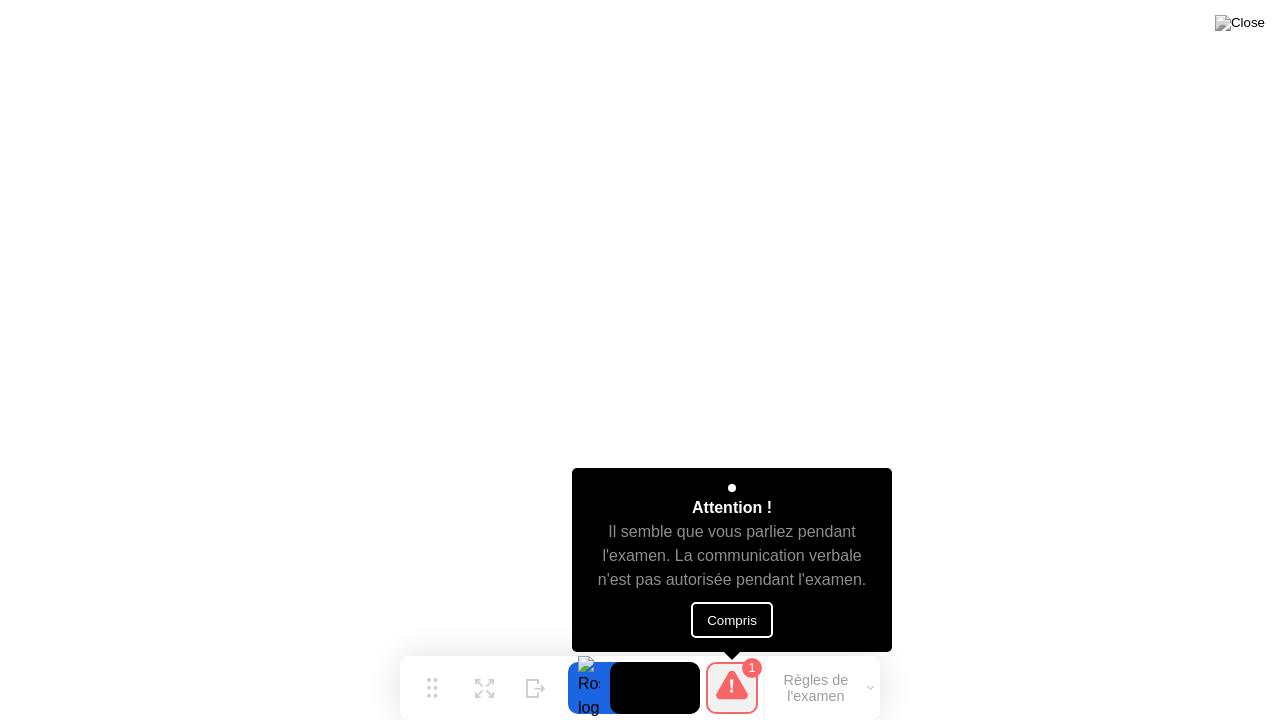 click on "Compris" 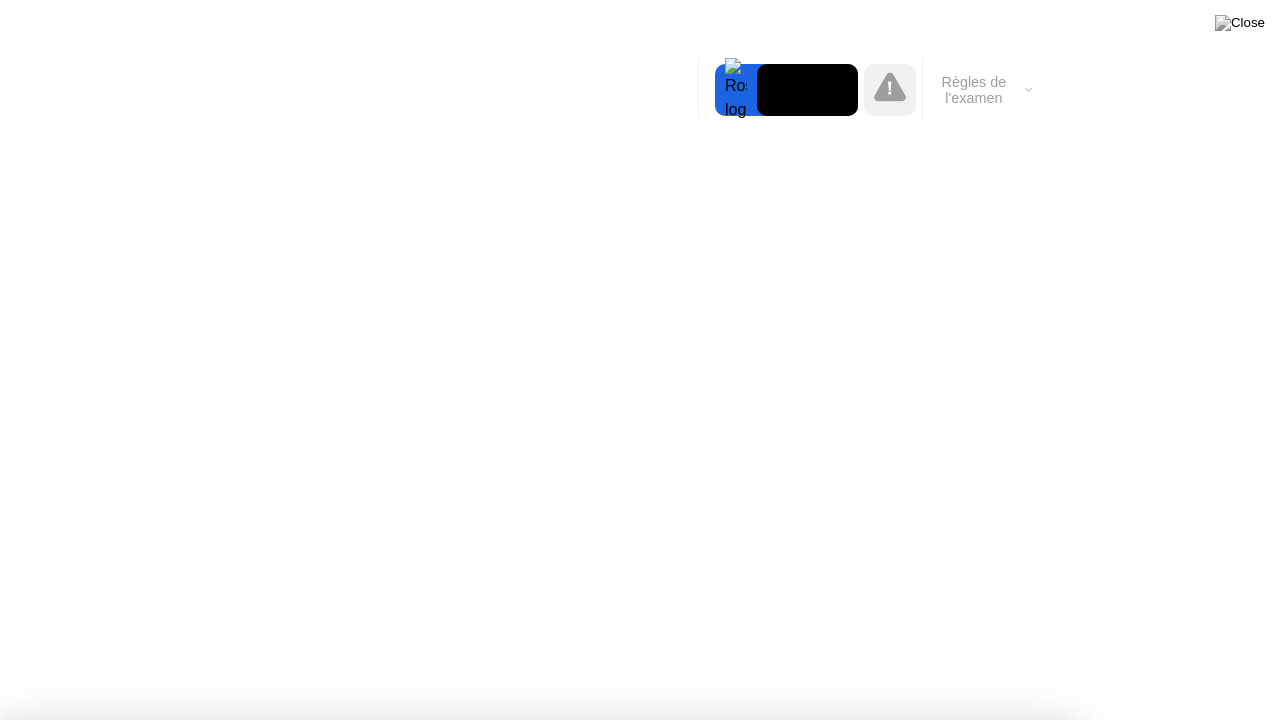click on "Compris!" at bounding box center [657, 1216] 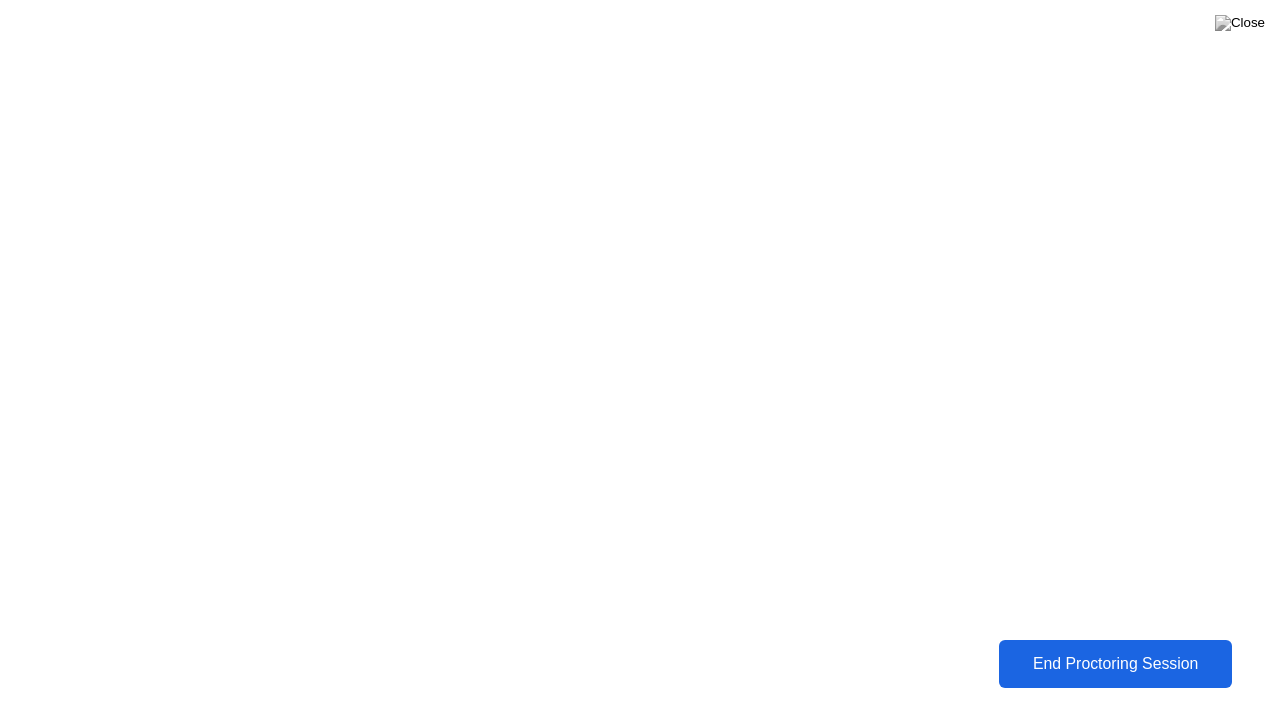 click on "End Proctoring Session" 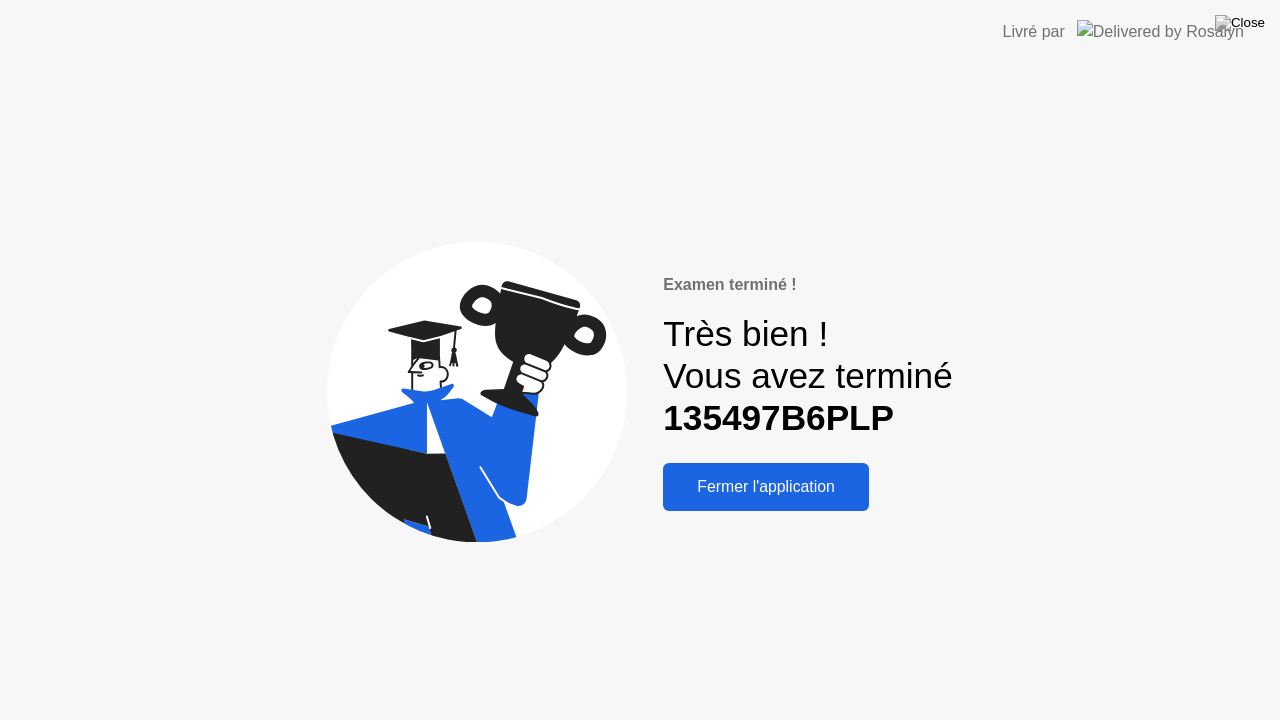 click on "Fermer l'application" 